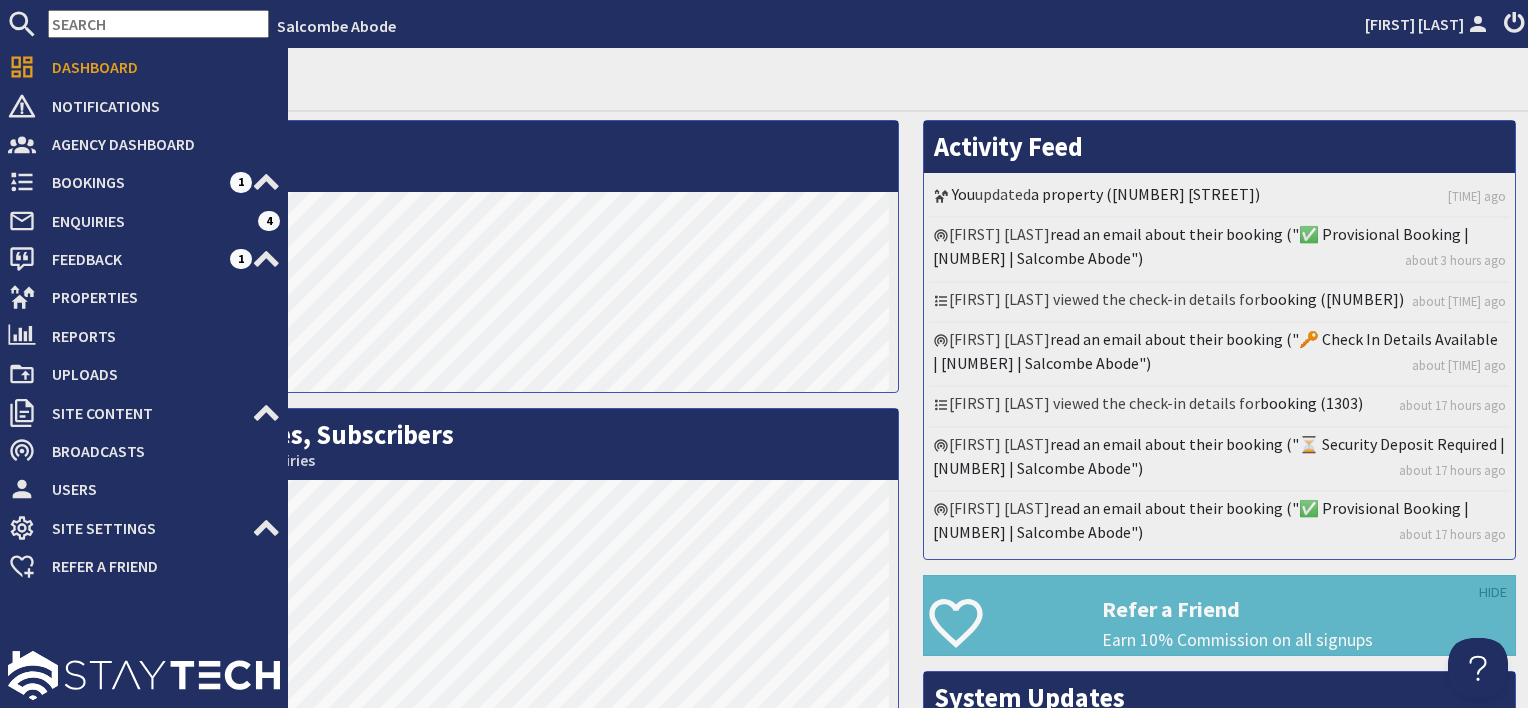 scroll, scrollTop: 0, scrollLeft: 0, axis: both 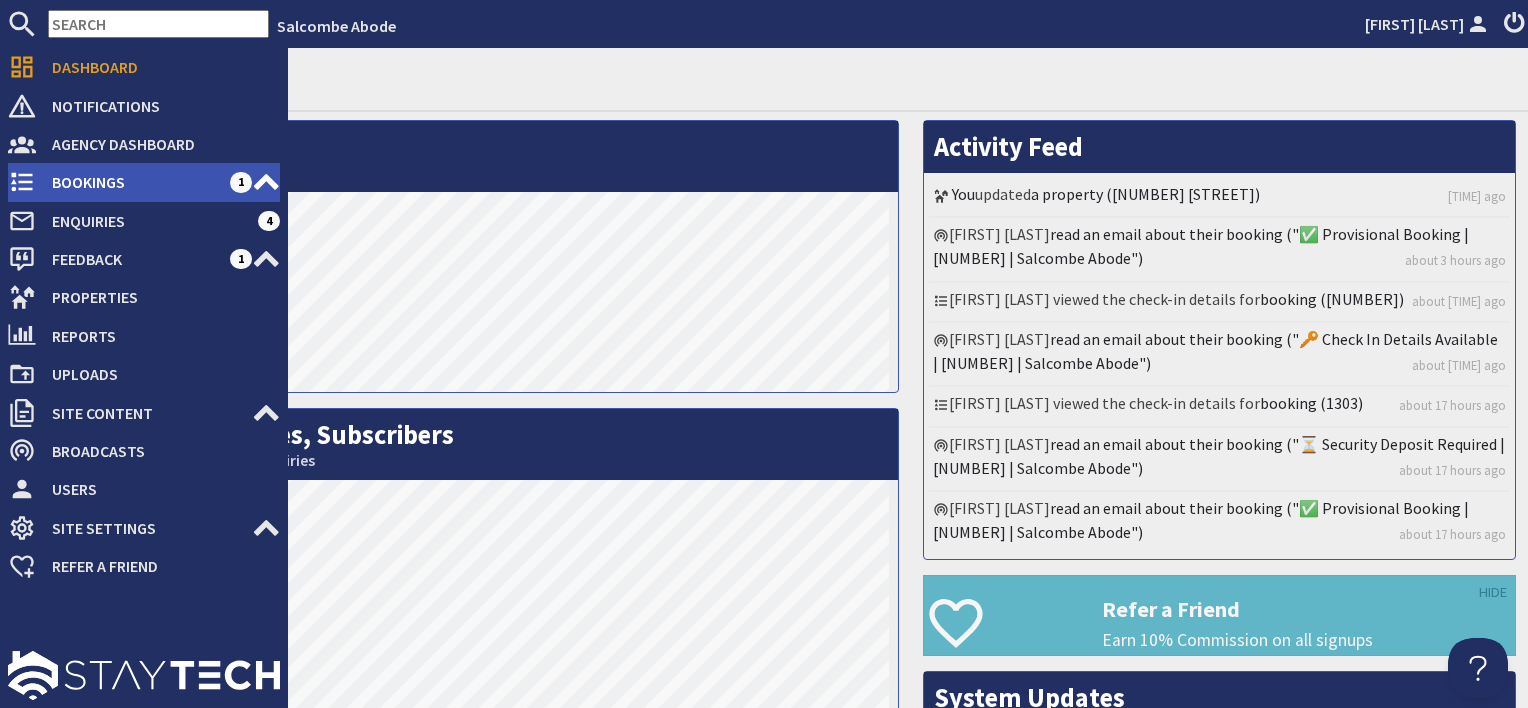 click on "Bookings" at bounding box center [133, 182] 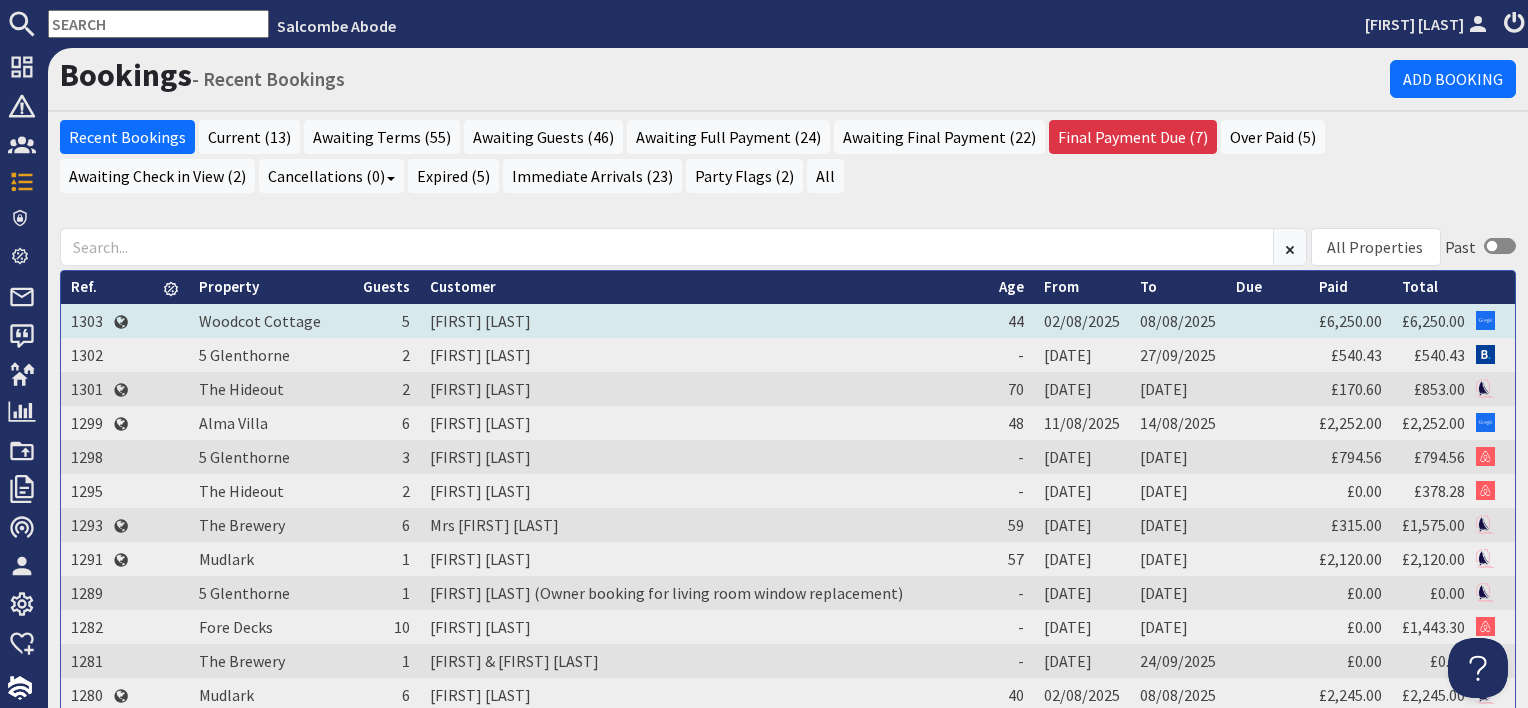 scroll, scrollTop: 0, scrollLeft: 0, axis: both 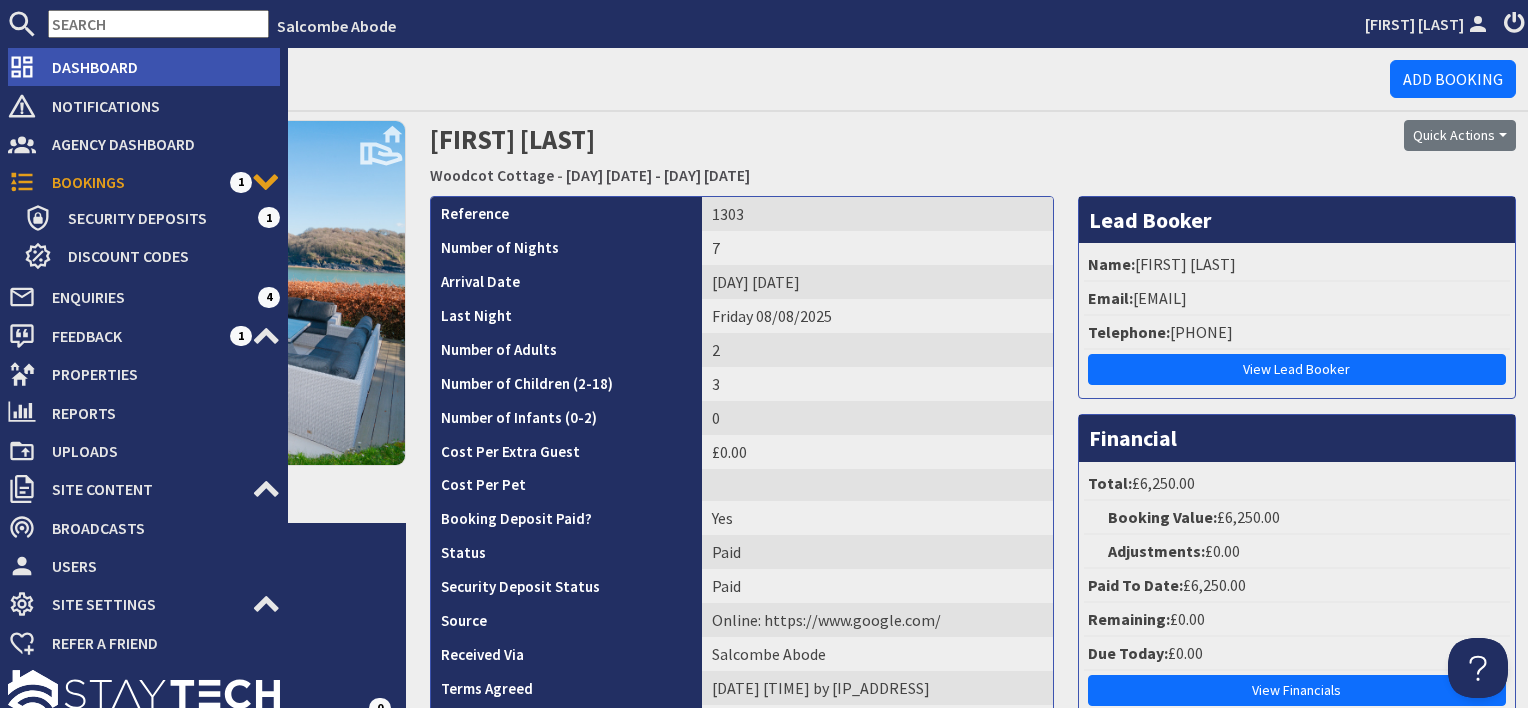click on "Dashboard" at bounding box center (158, 67) 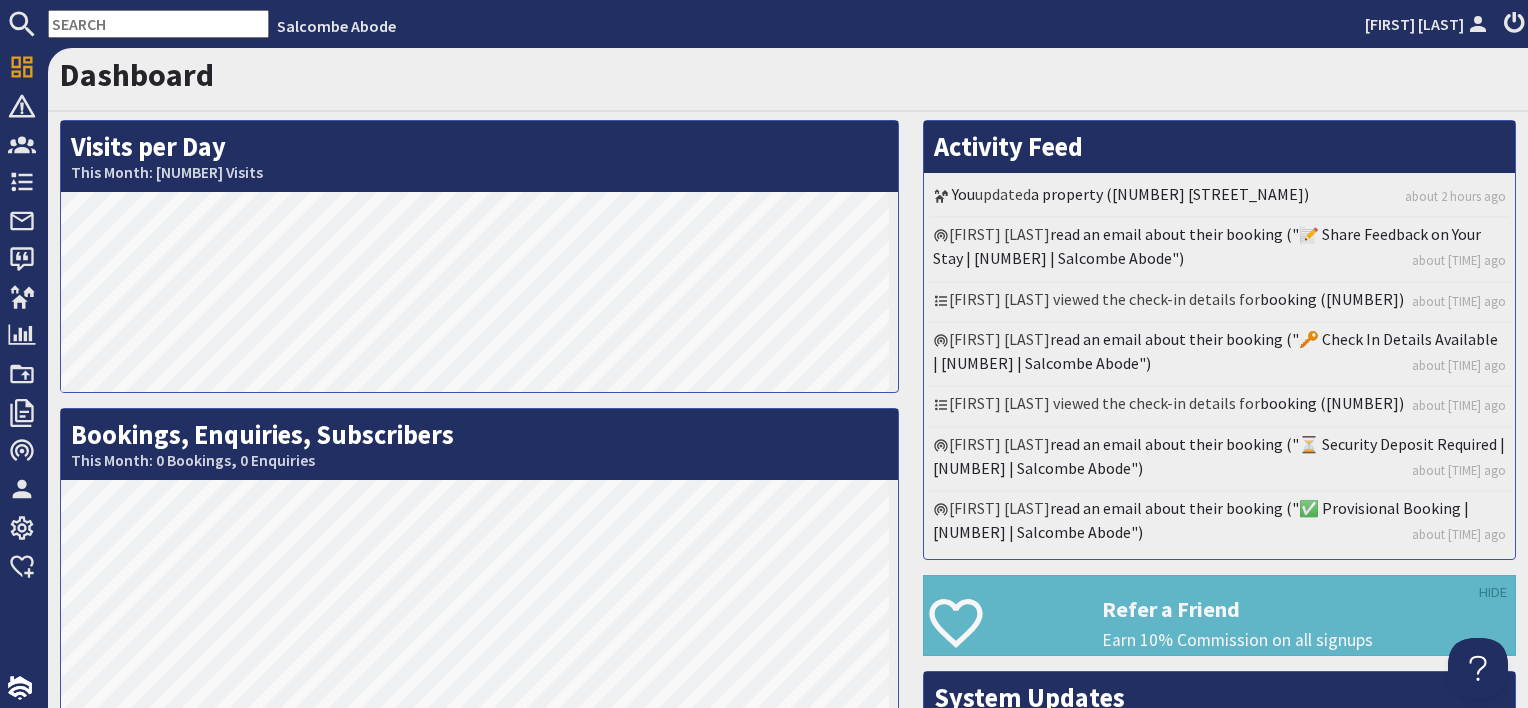 scroll, scrollTop: 0, scrollLeft: 0, axis: both 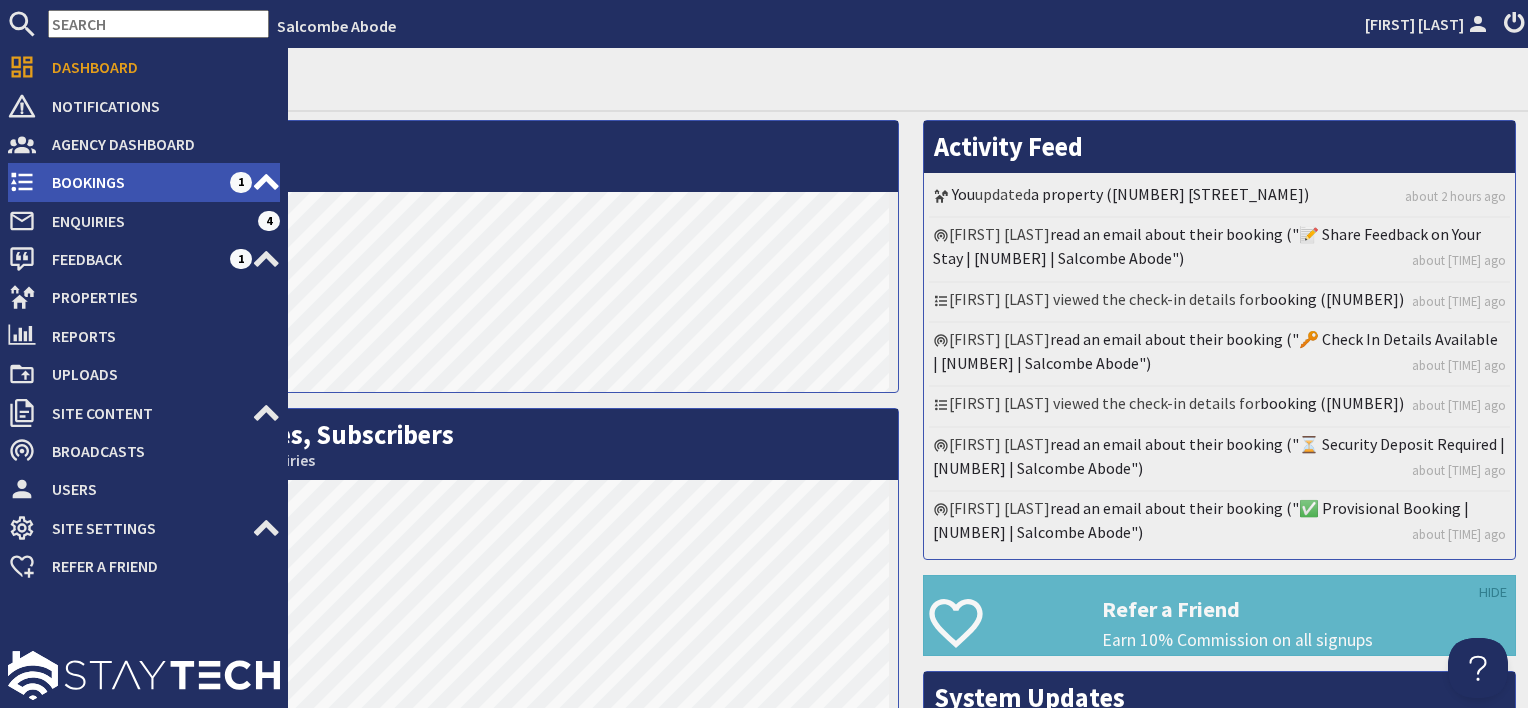 click on "Bookings" at bounding box center (133, 182) 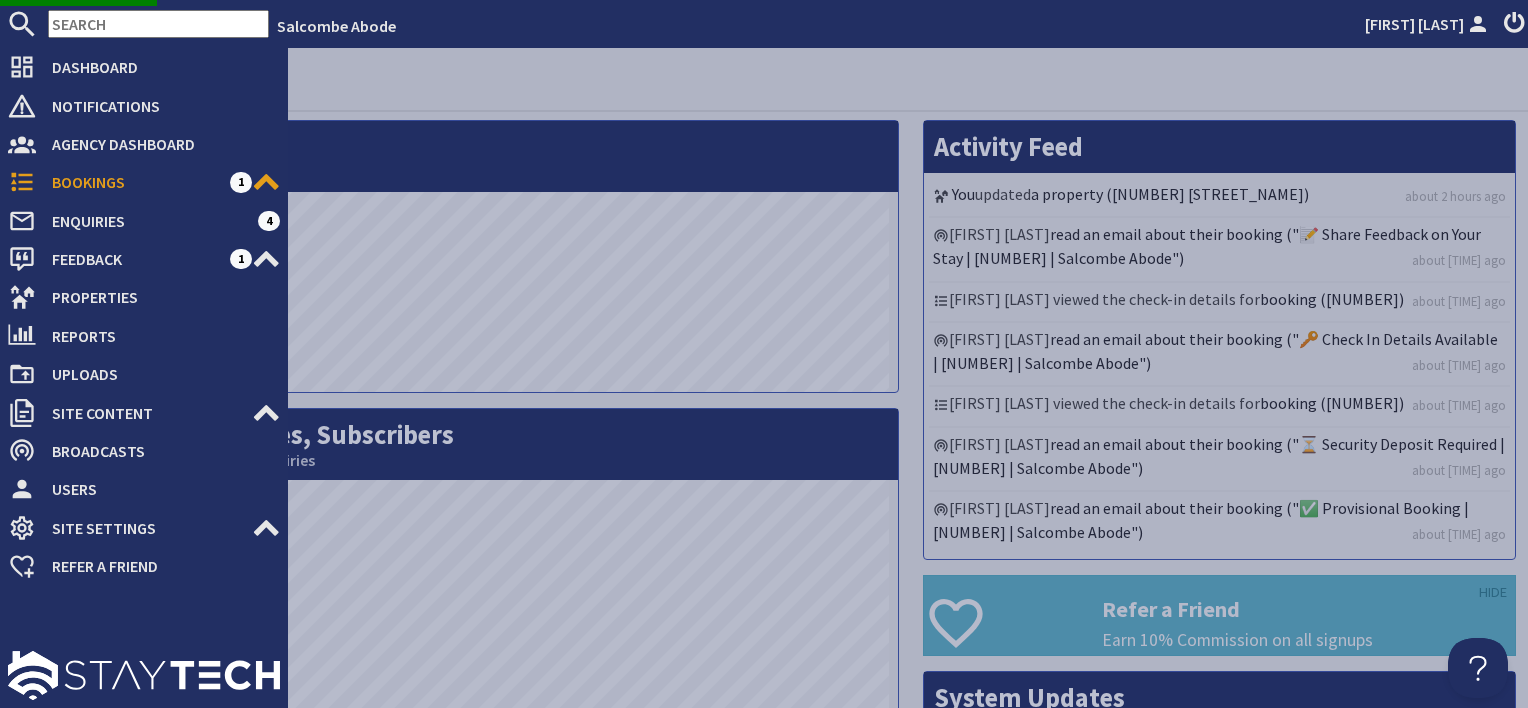 click on "Security Deposits" at bounding box center (155, 218) 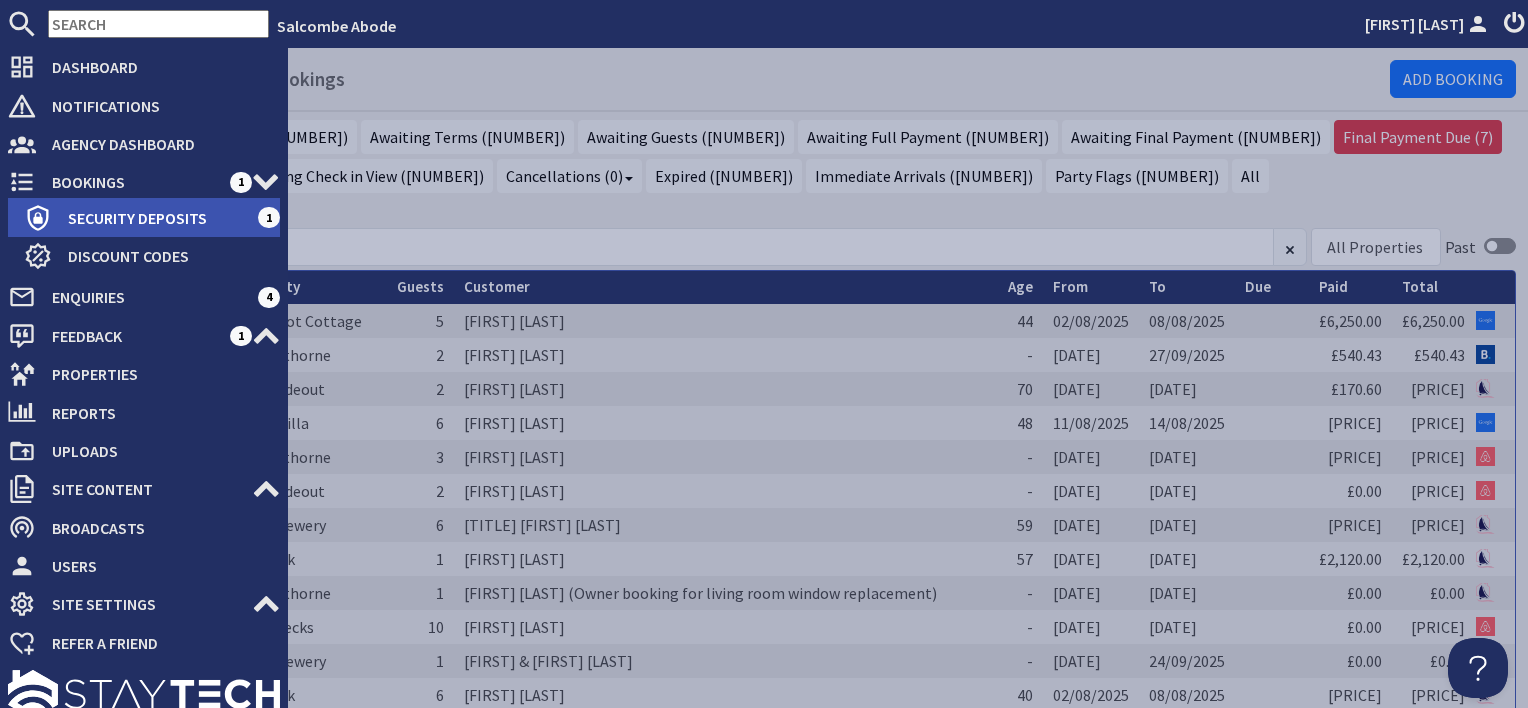 scroll, scrollTop: 0, scrollLeft: 0, axis: both 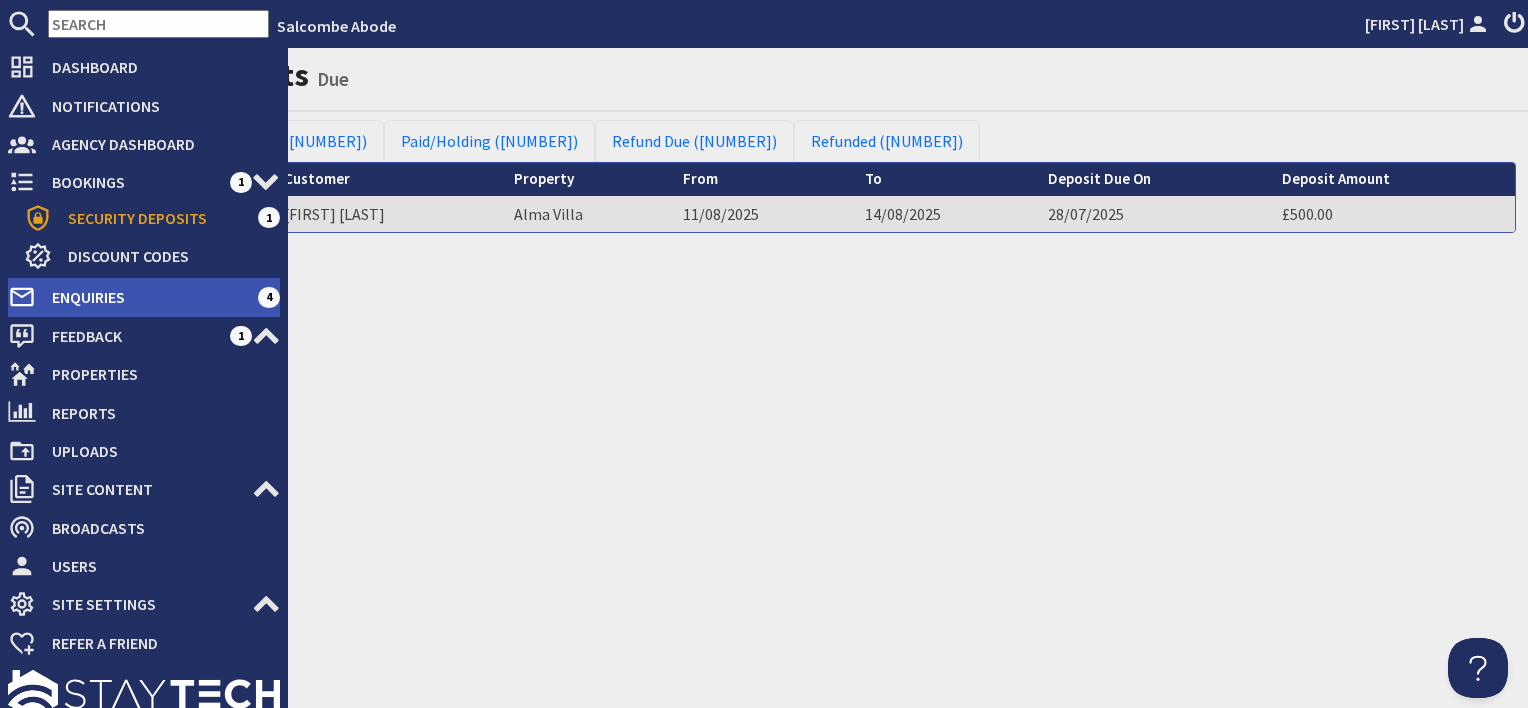 click on "Enquiries" at bounding box center (147, 297) 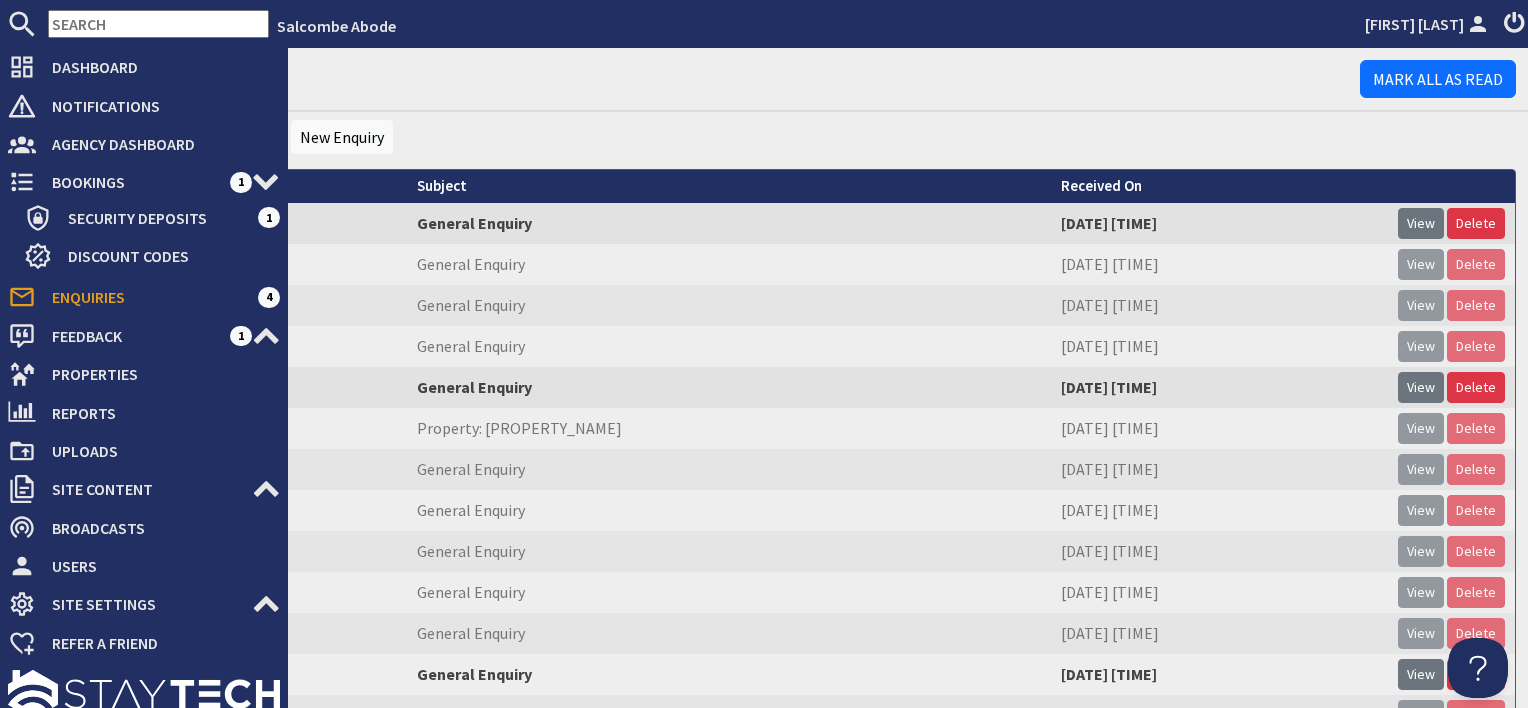 scroll, scrollTop: 0, scrollLeft: 0, axis: both 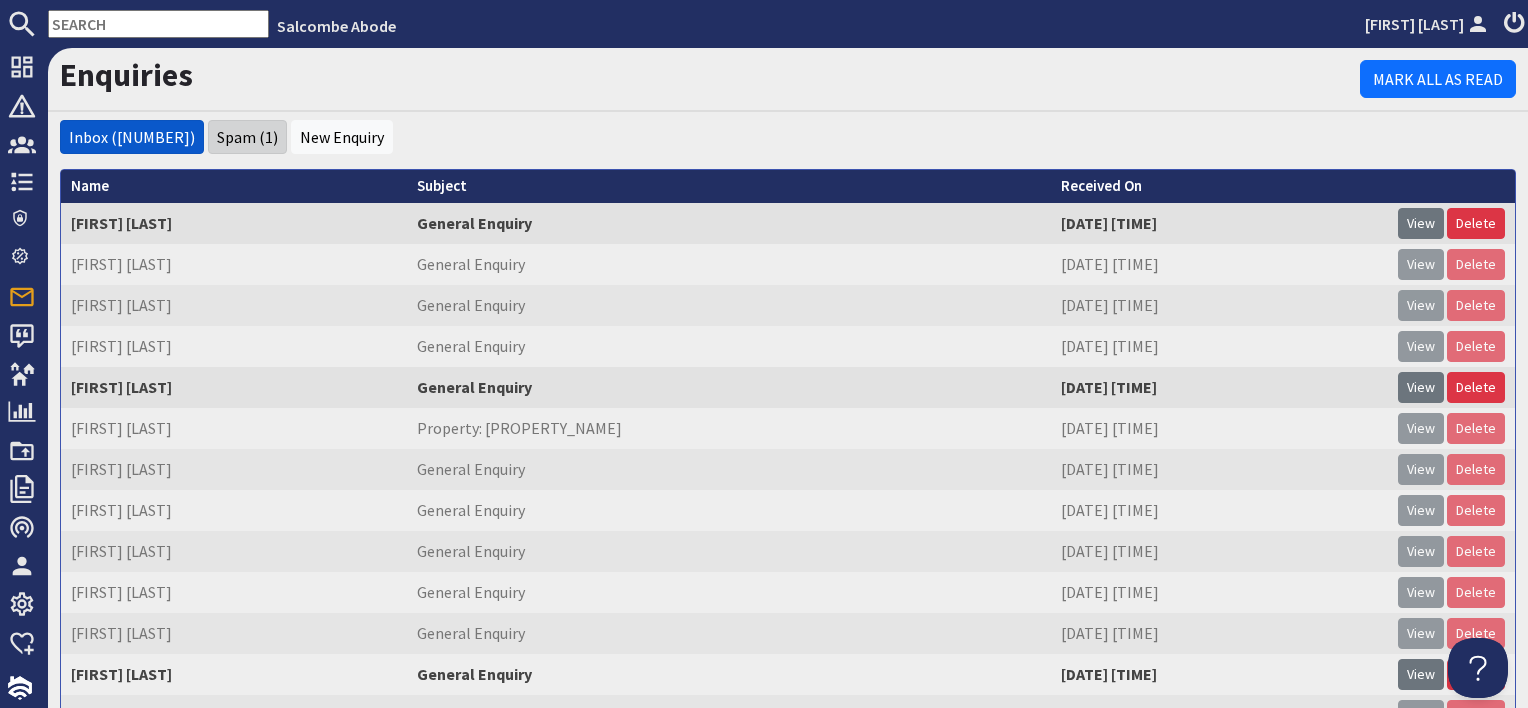 click on "Spam (1)" at bounding box center [247, 137] 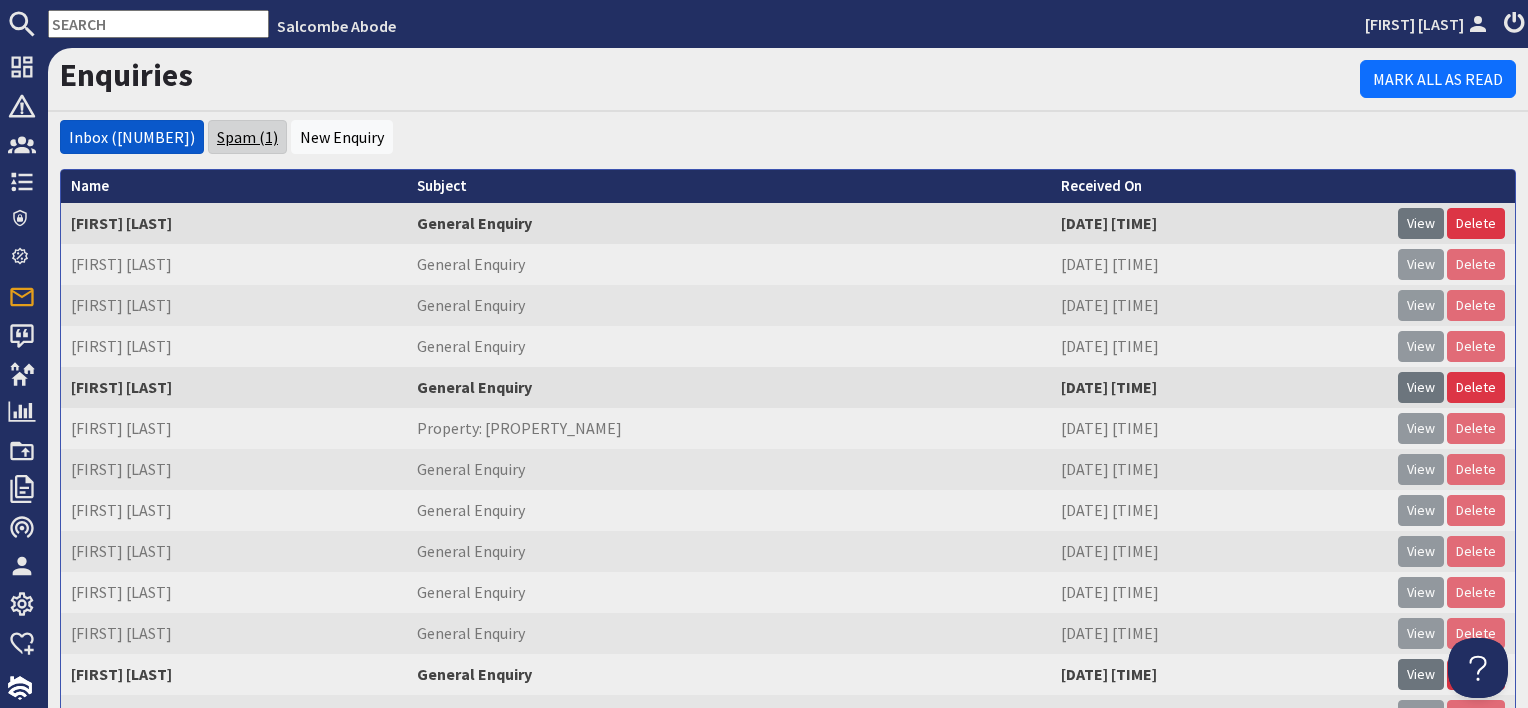 click on "Spam (1)" at bounding box center (247, 137) 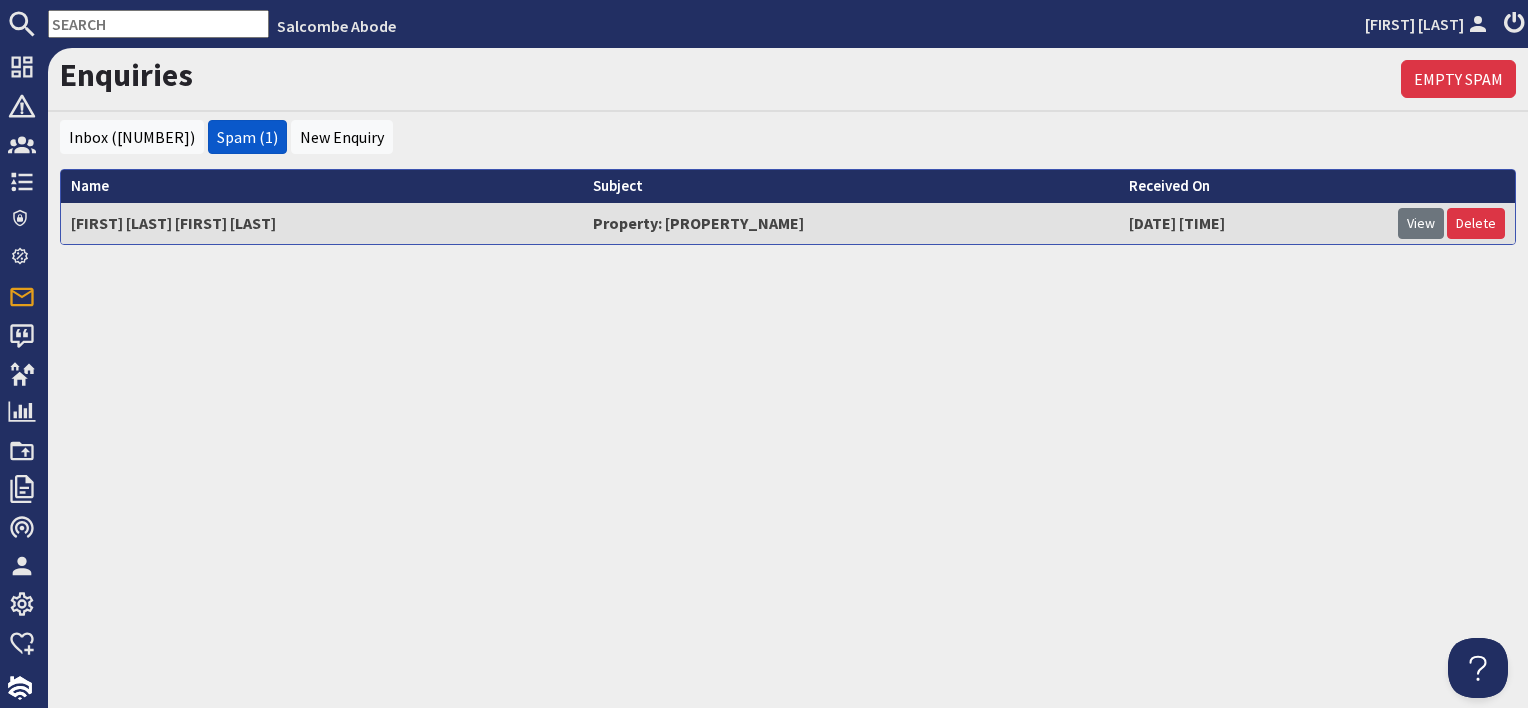 scroll, scrollTop: 0, scrollLeft: 0, axis: both 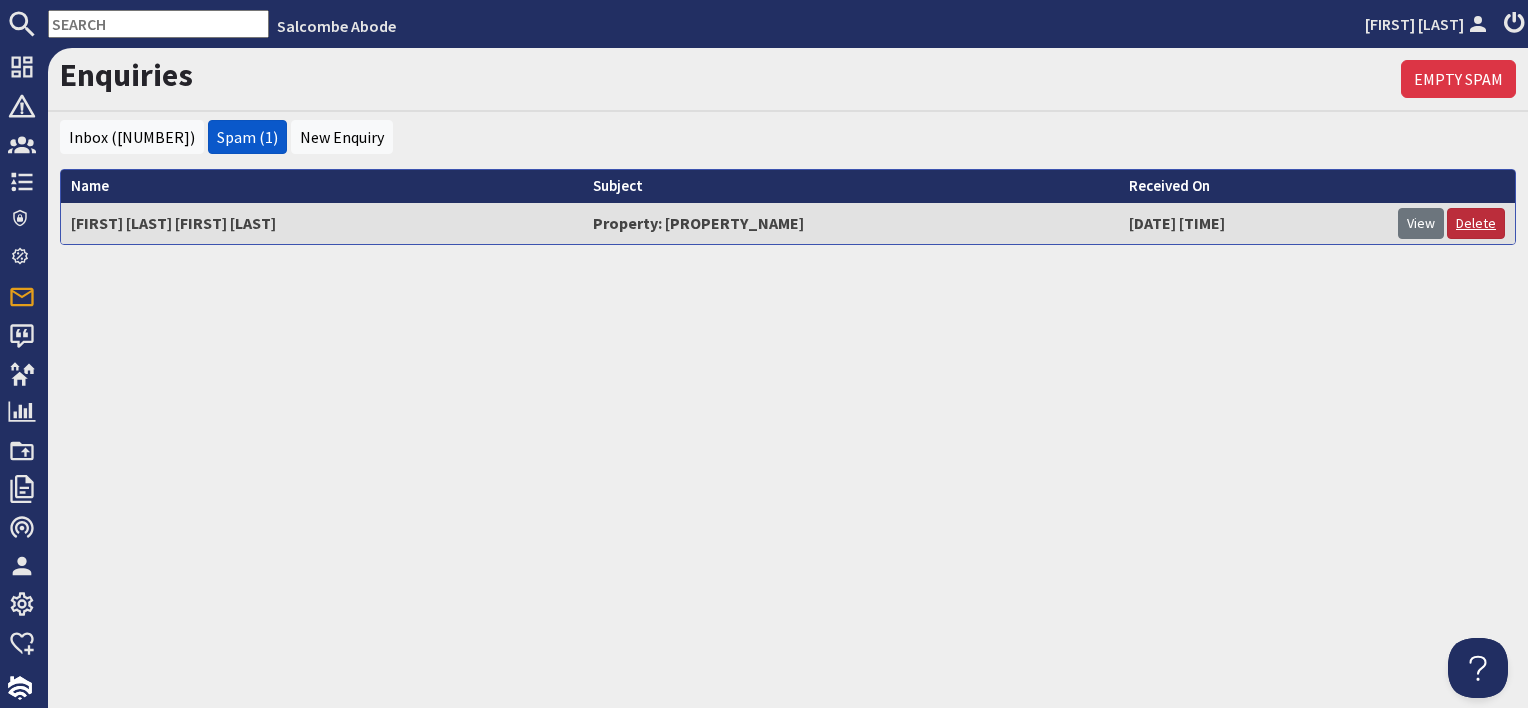 click on "Delete" at bounding box center [1476, 223] 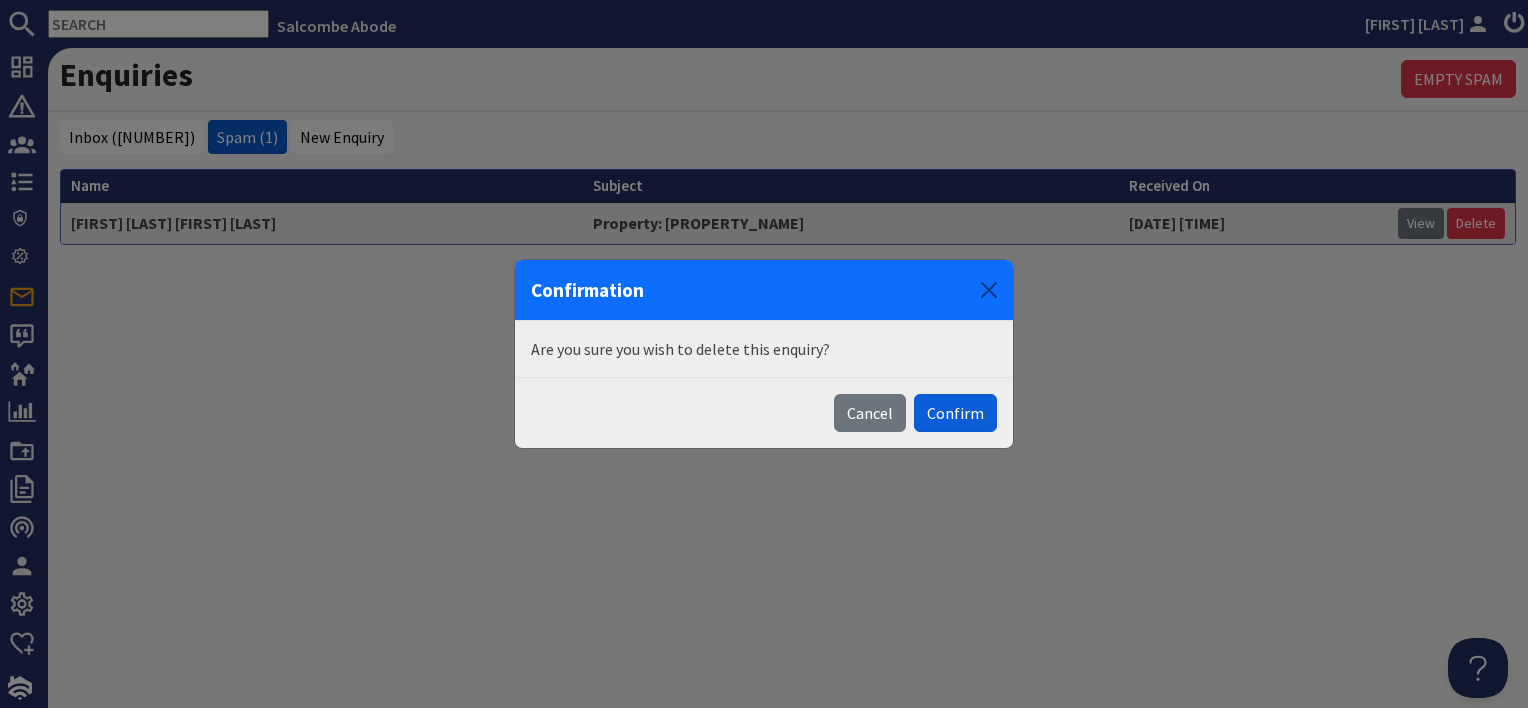 click on "Confirm" at bounding box center [955, 413] 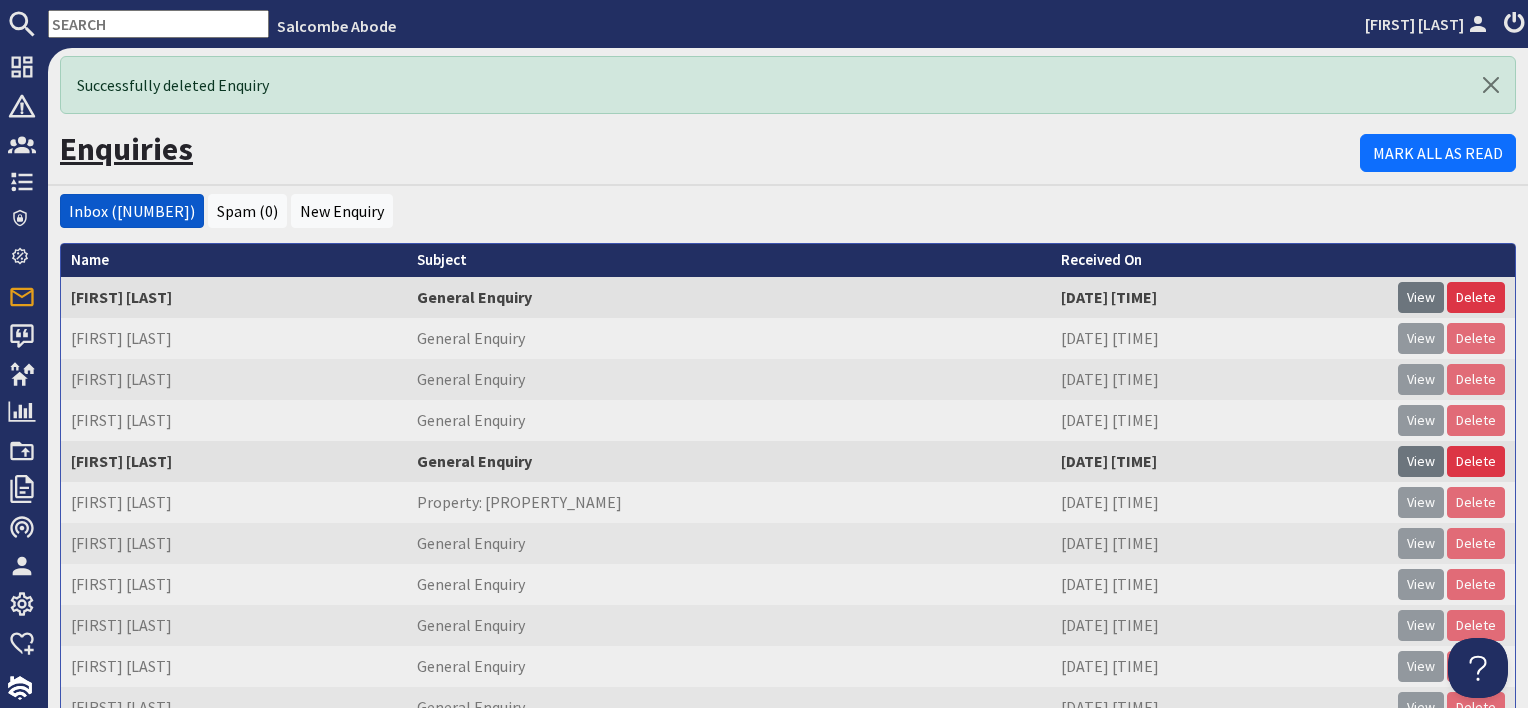 scroll, scrollTop: 0, scrollLeft: 0, axis: both 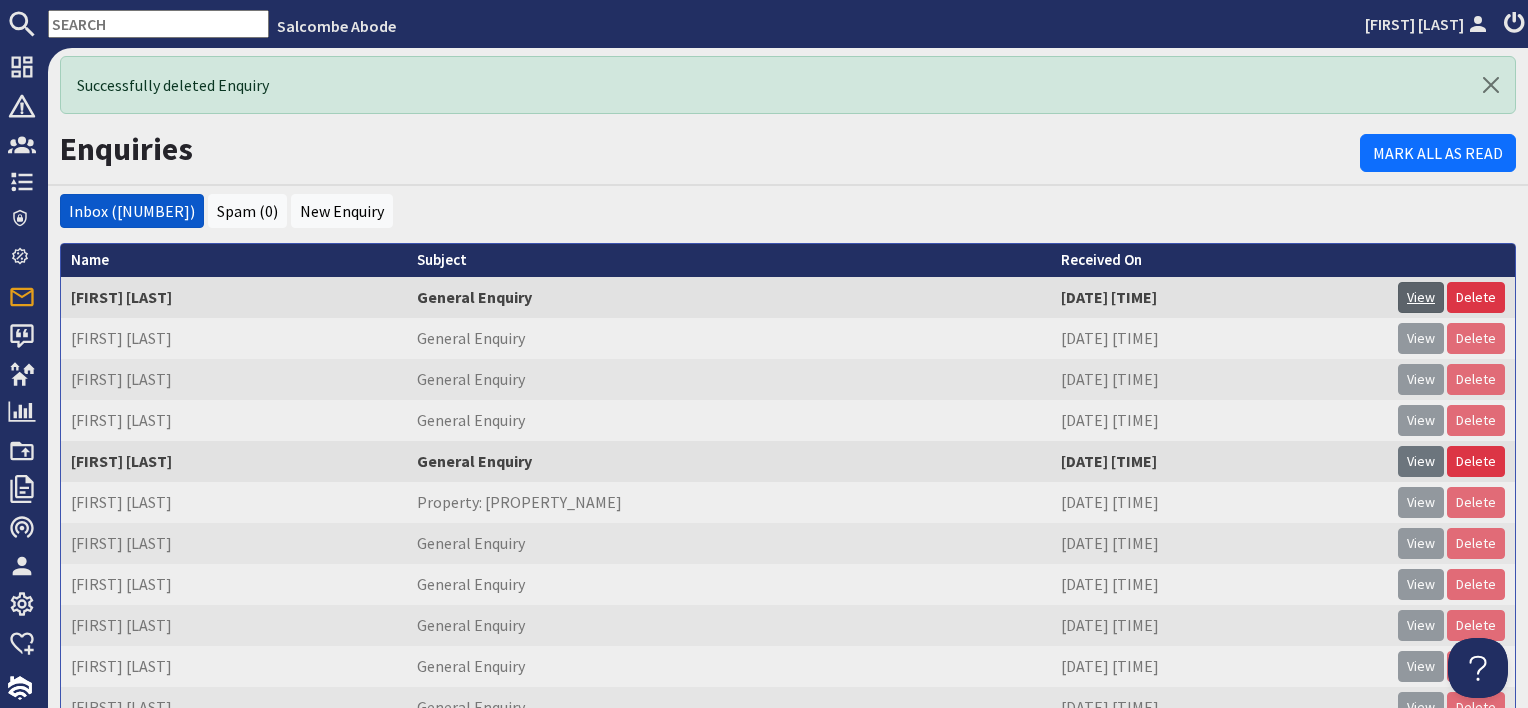 click on "View" at bounding box center [1421, 297] 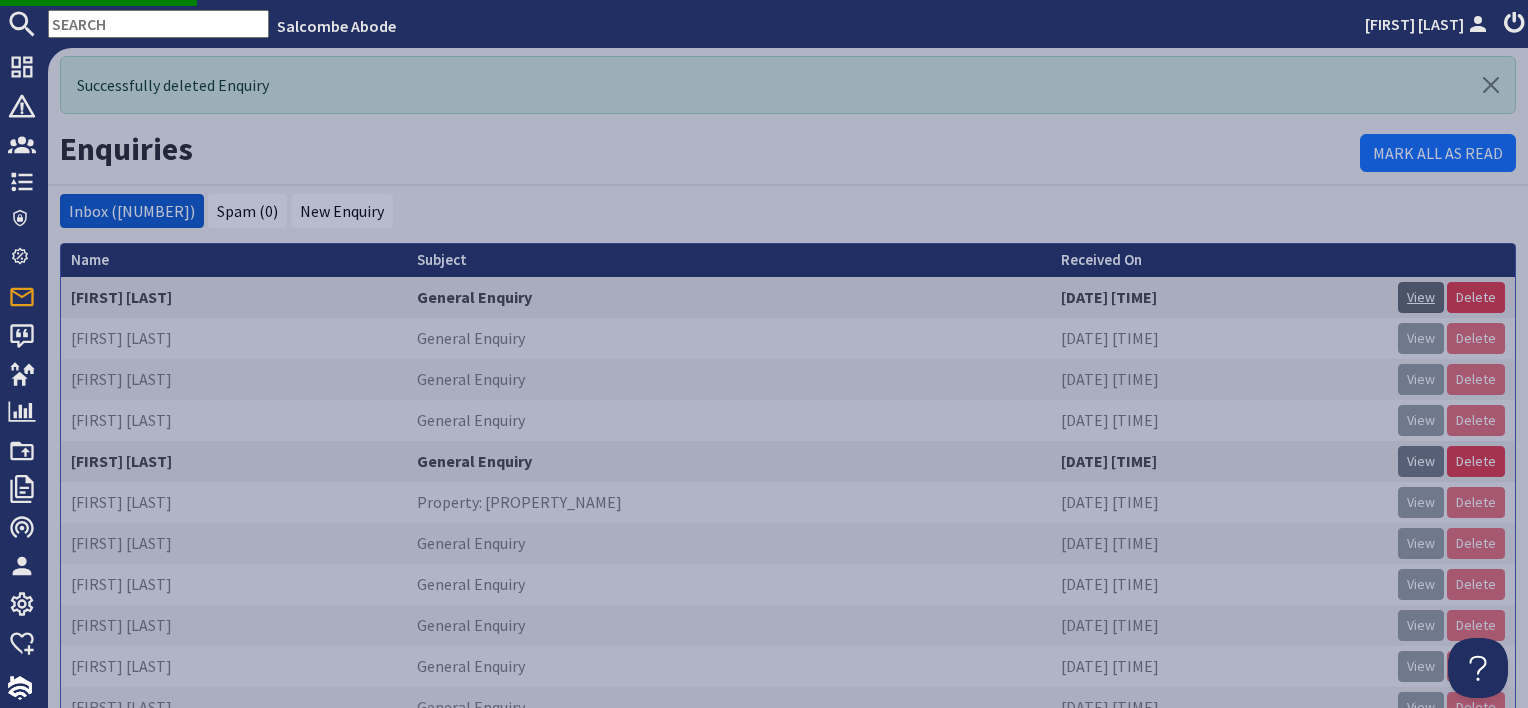 click on "View" at bounding box center (1421, 297) 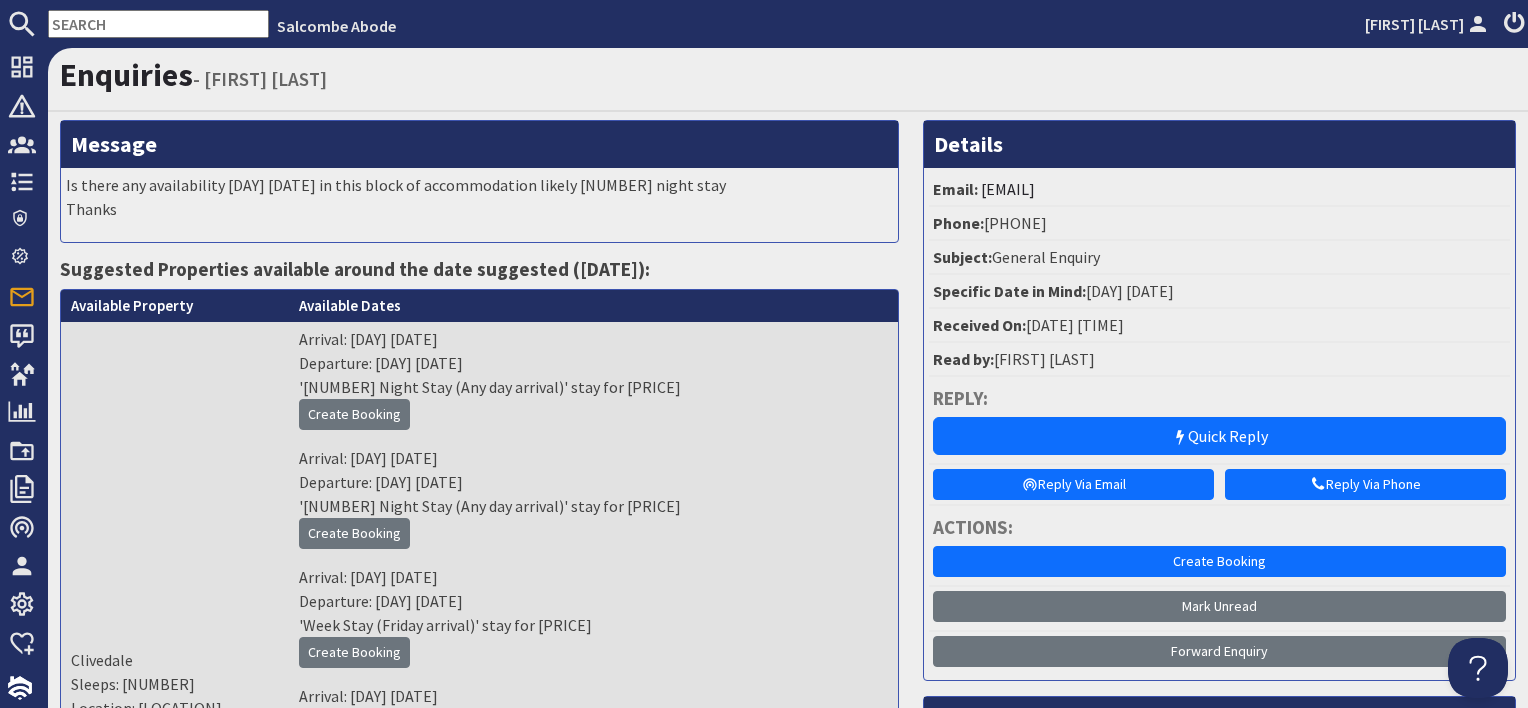 scroll, scrollTop: 0, scrollLeft: 0, axis: both 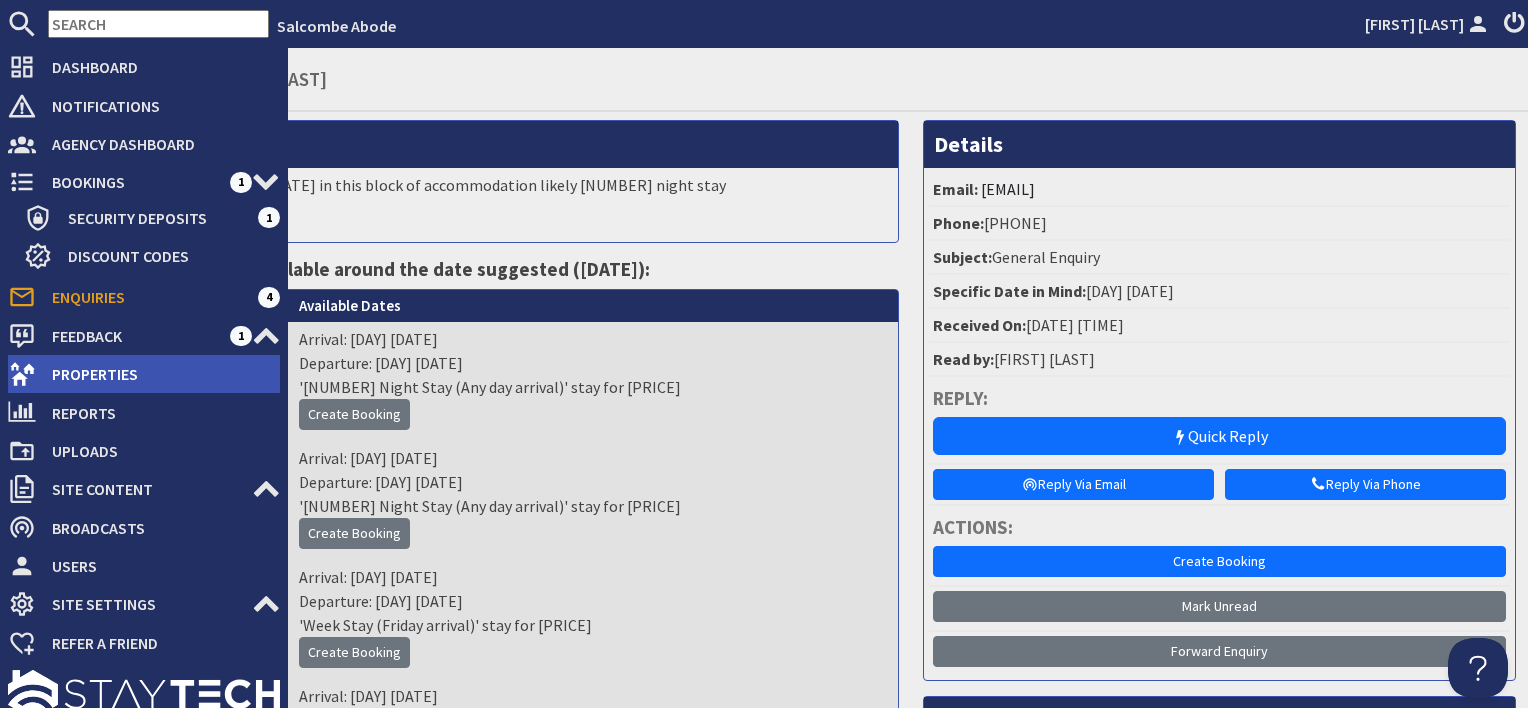 click on "Properties" at bounding box center (158, 374) 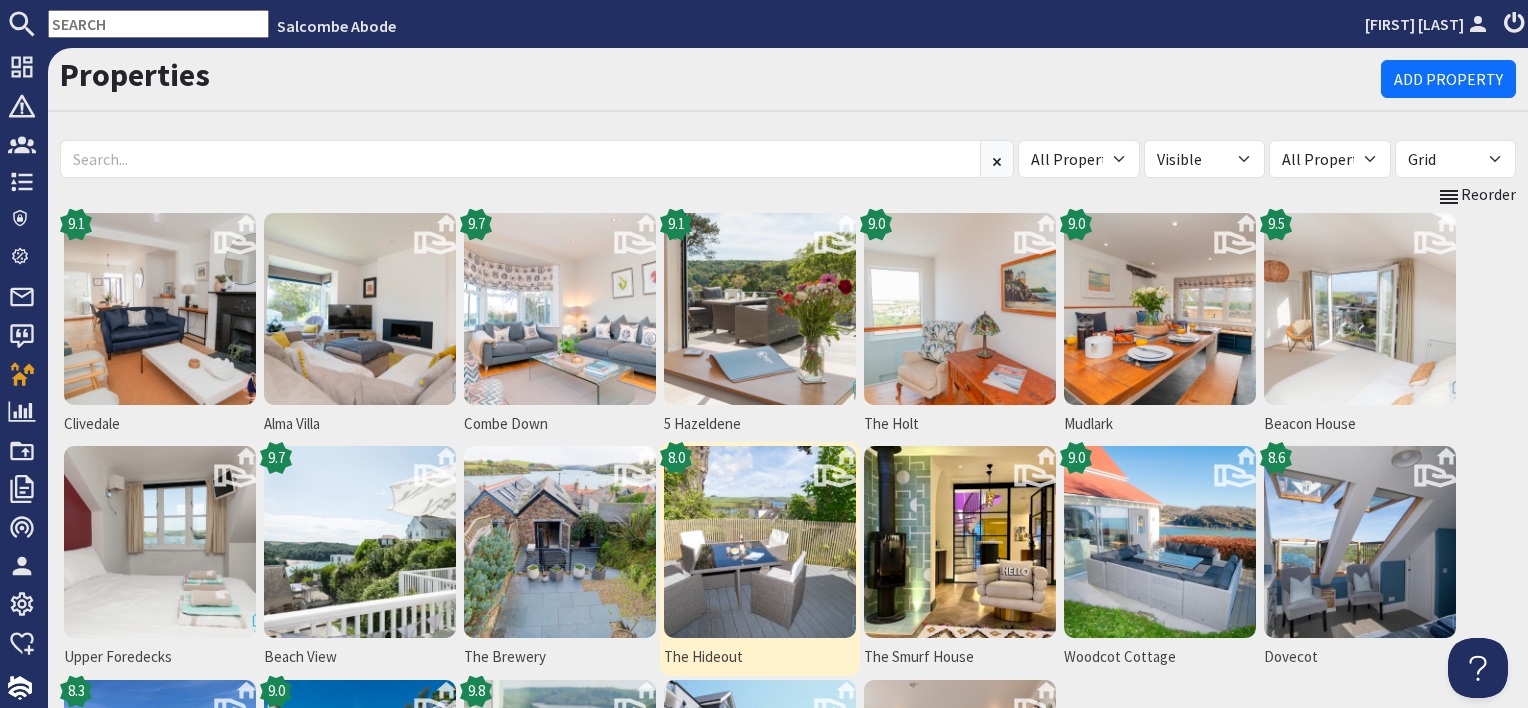 scroll, scrollTop: 0, scrollLeft: 0, axis: both 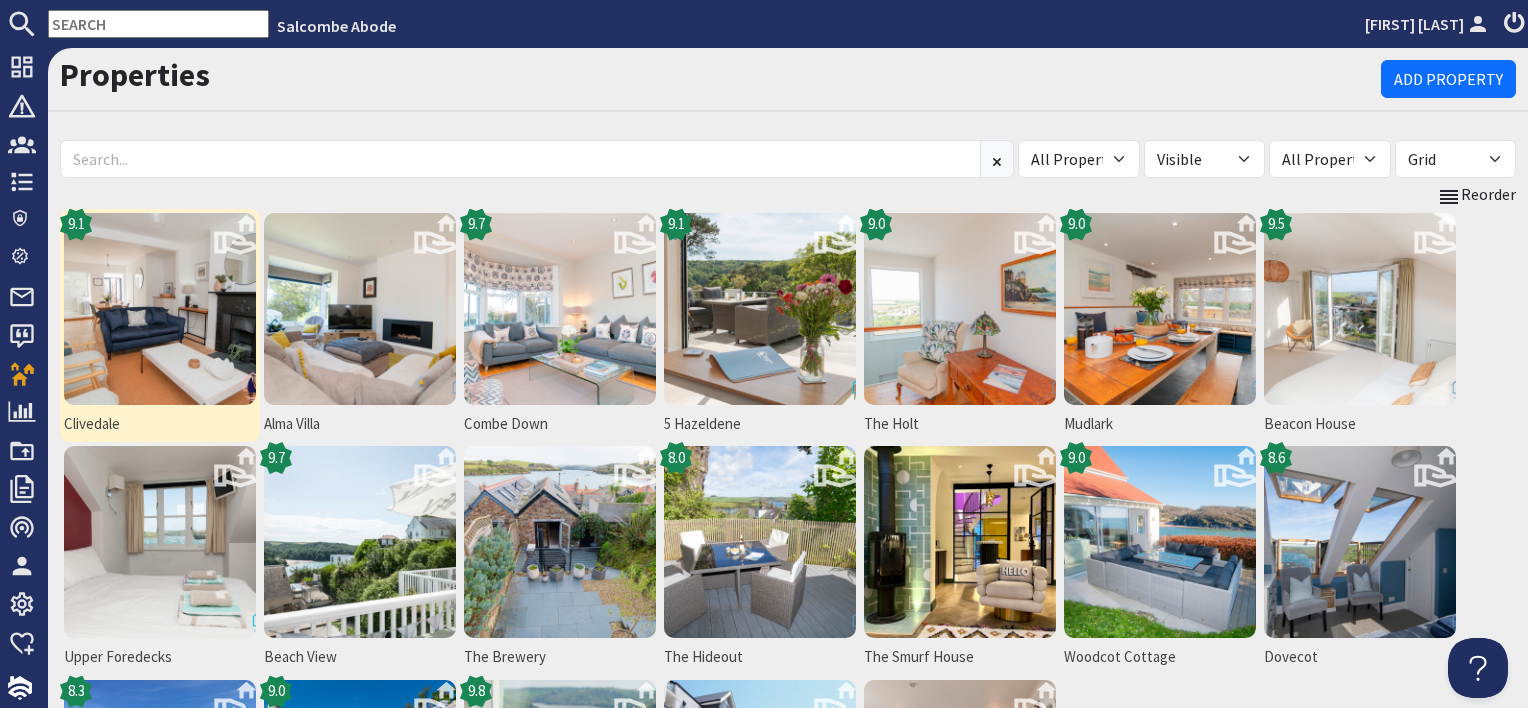 click at bounding box center (160, 309) 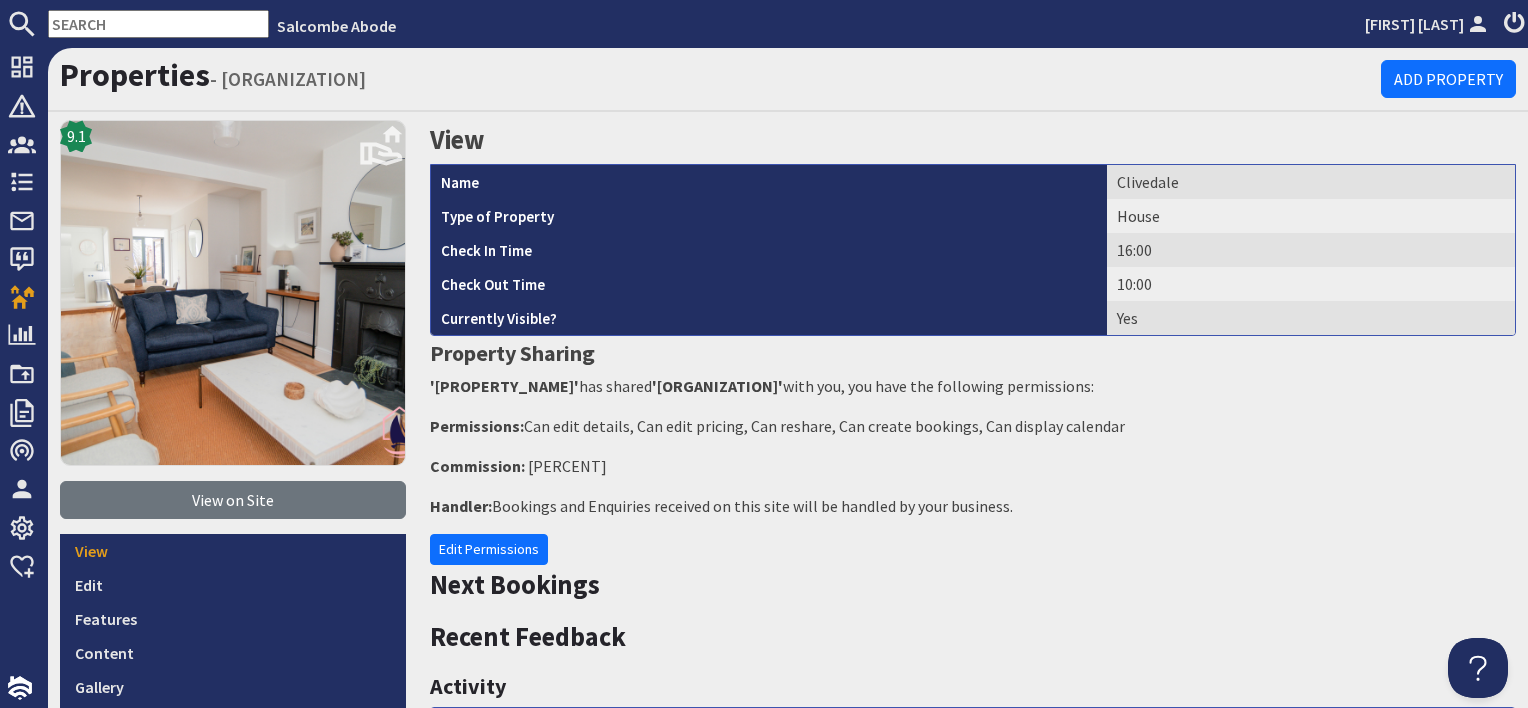 scroll, scrollTop: 0, scrollLeft: 0, axis: both 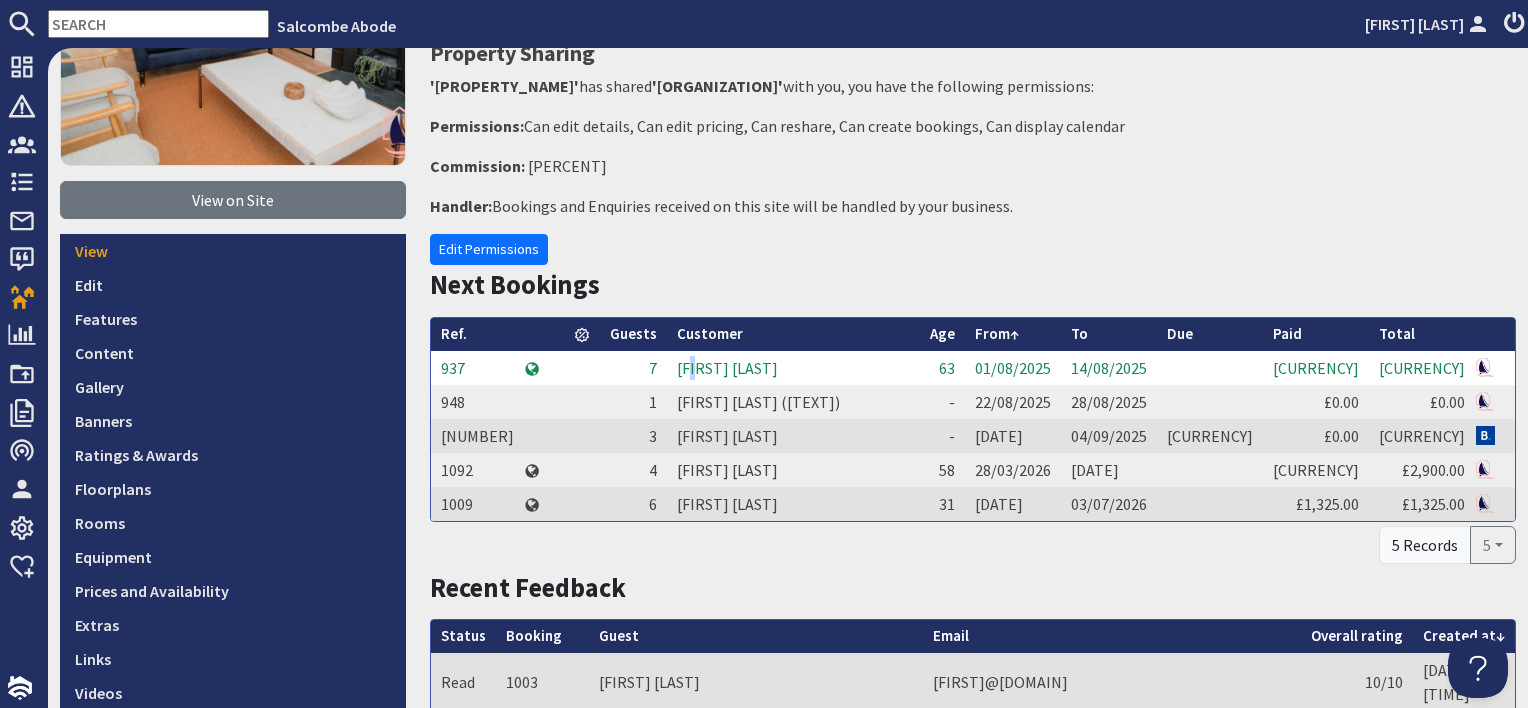 click on "David Tapply" at bounding box center (793, 368) 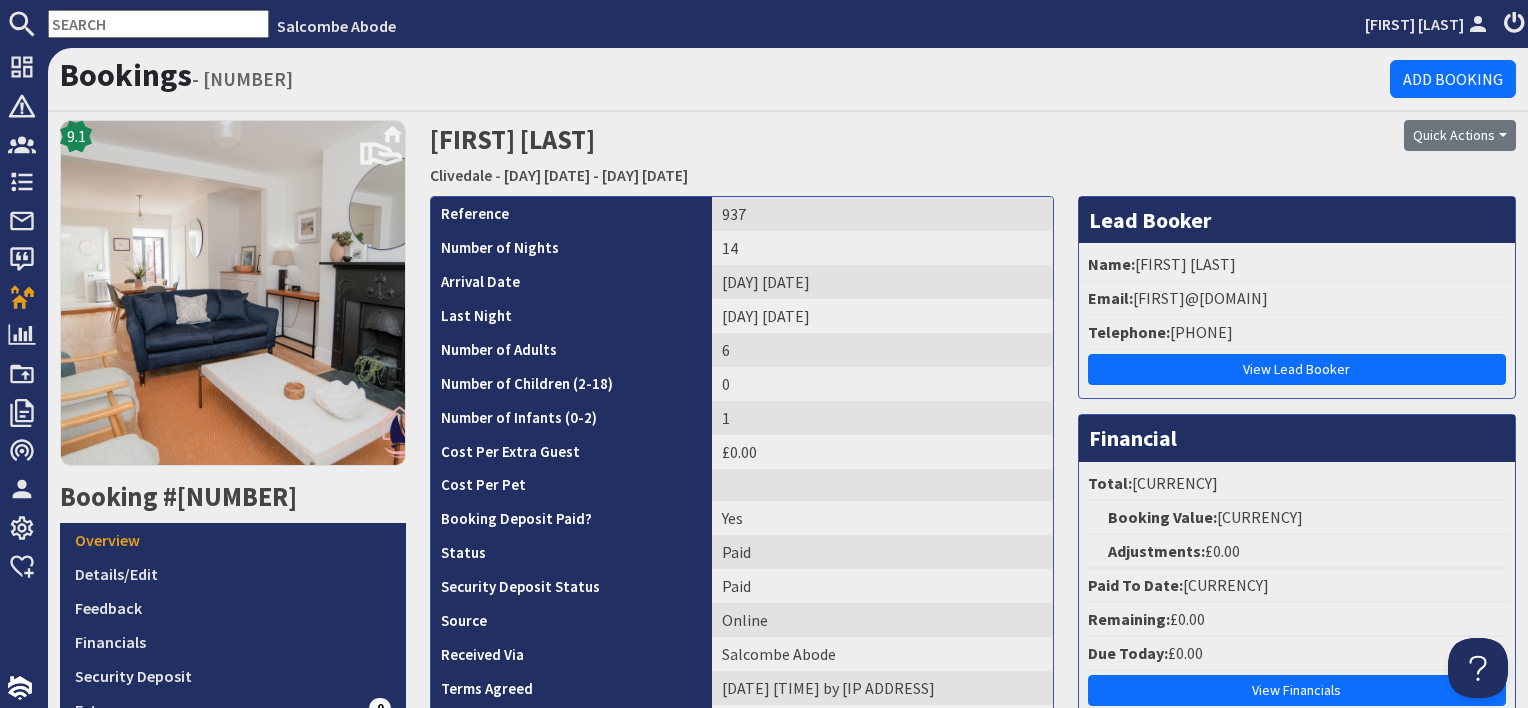scroll, scrollTop: 0, scrollLeft: 0, axis: both 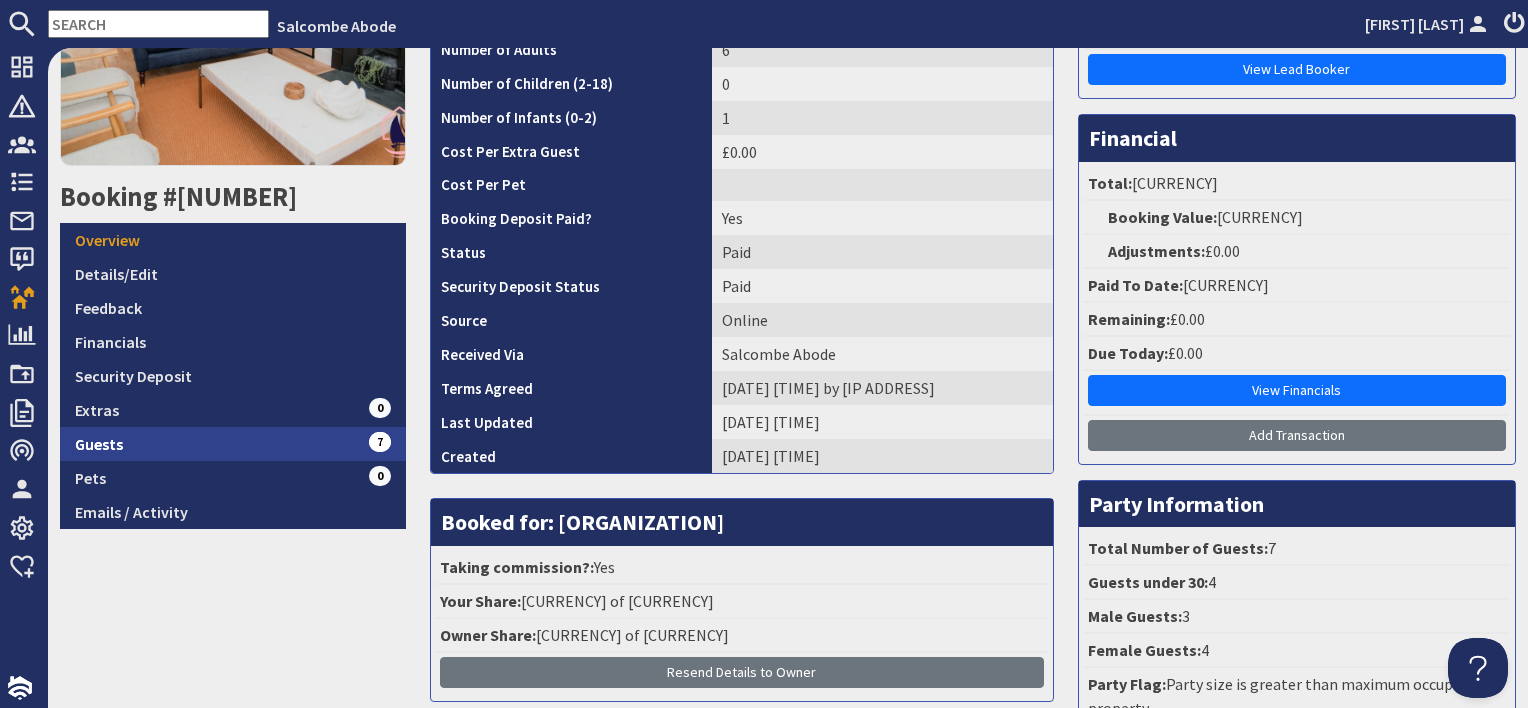 click on "Guests
7" at bounding box center [233, 444] 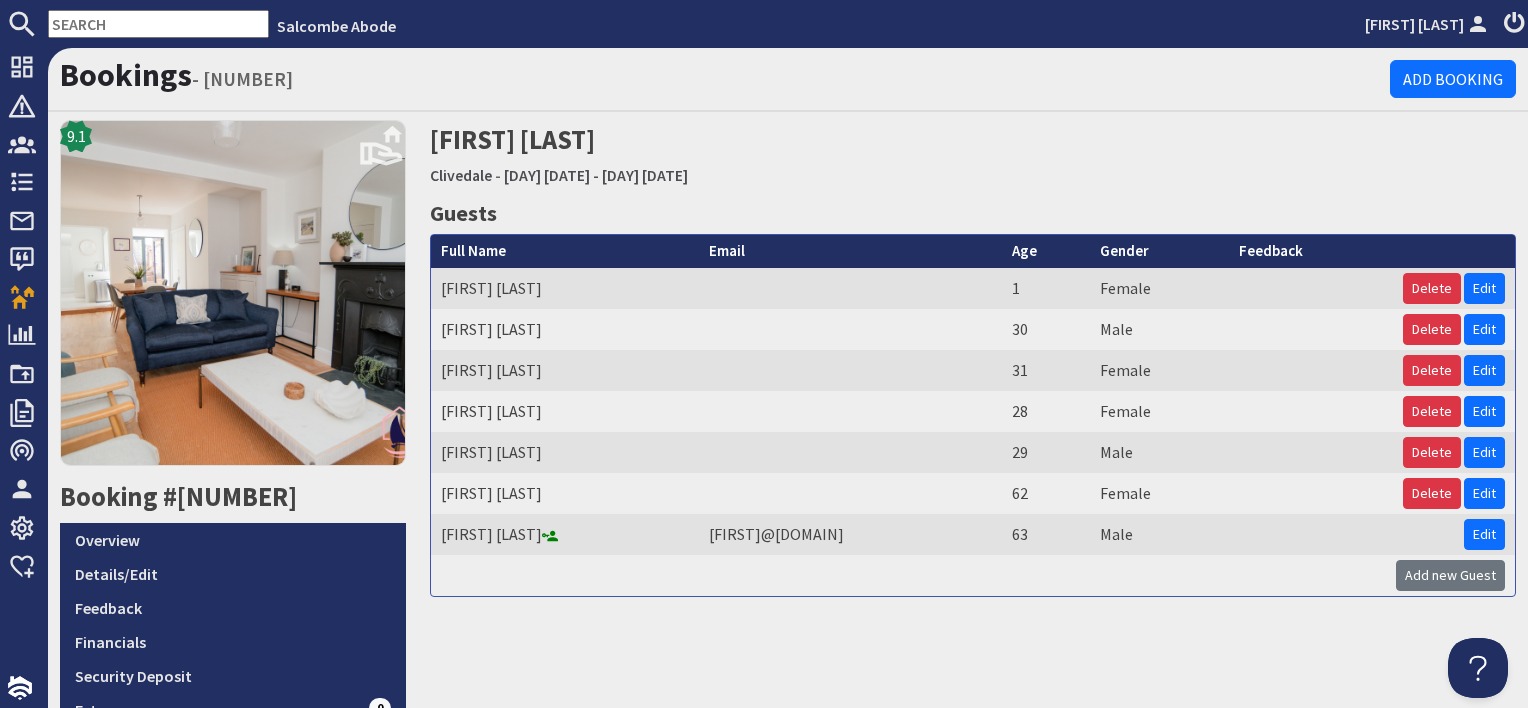 scroll, scrollTop: 0, scrollLeft: 0, axis: both 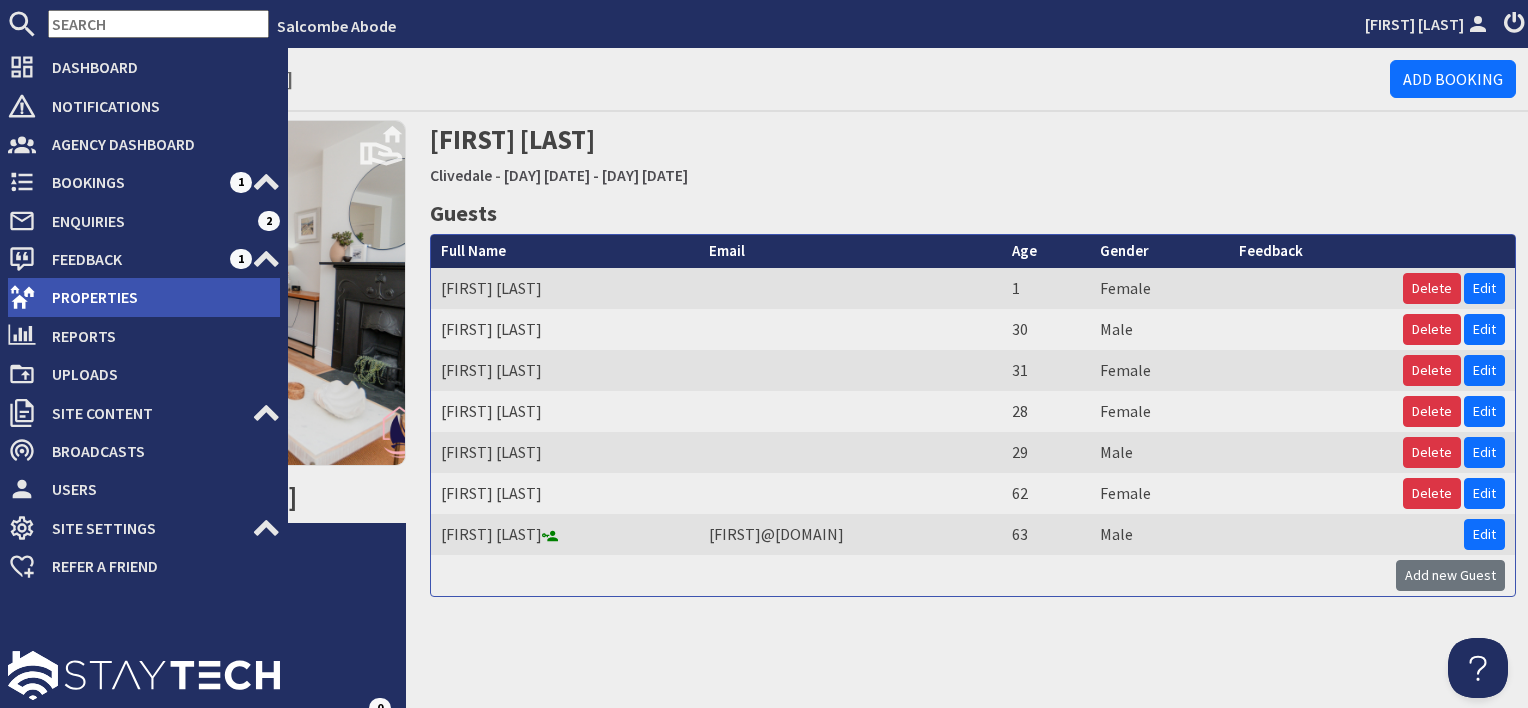 click on "Properties" at bounding box center (158, 297) 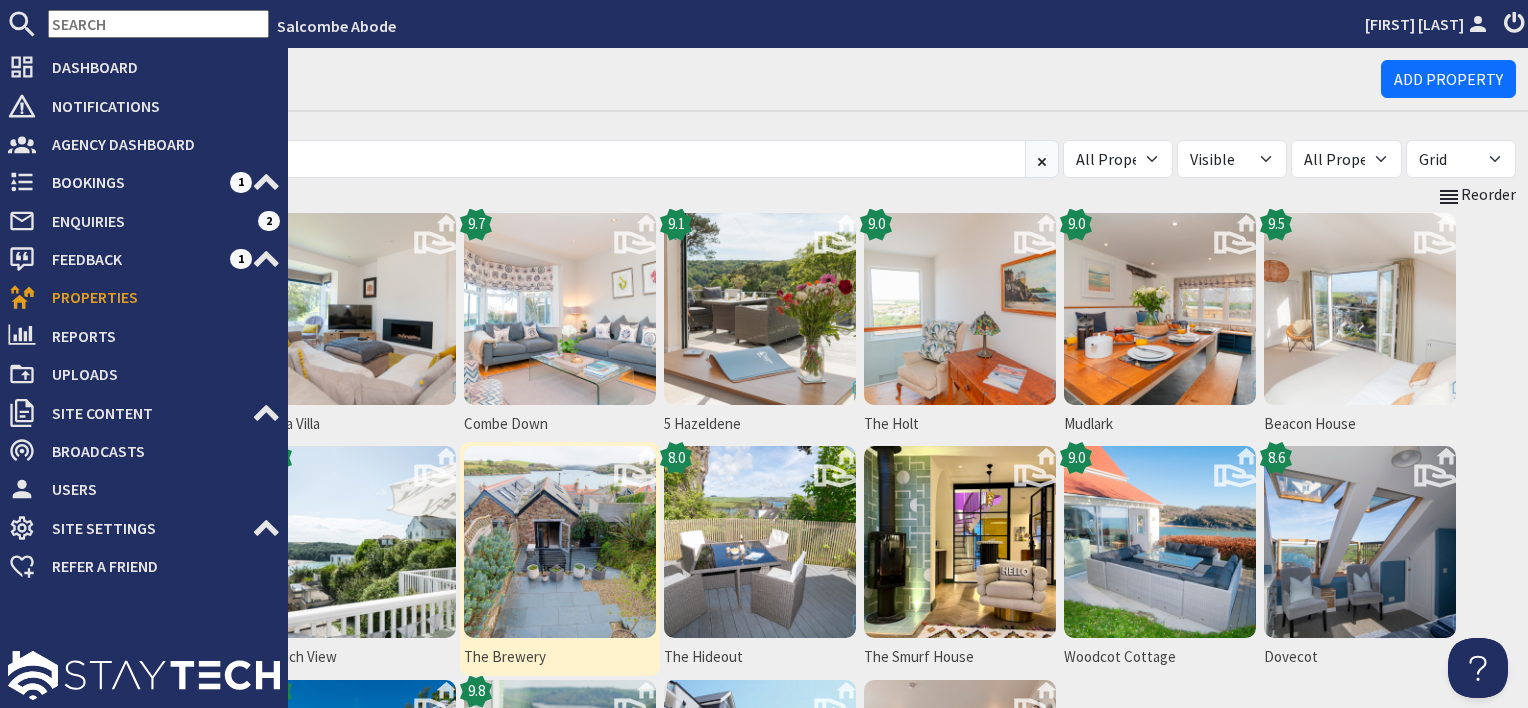 scroll, scrollTop: 0, scrollLeft: 0, axis: both 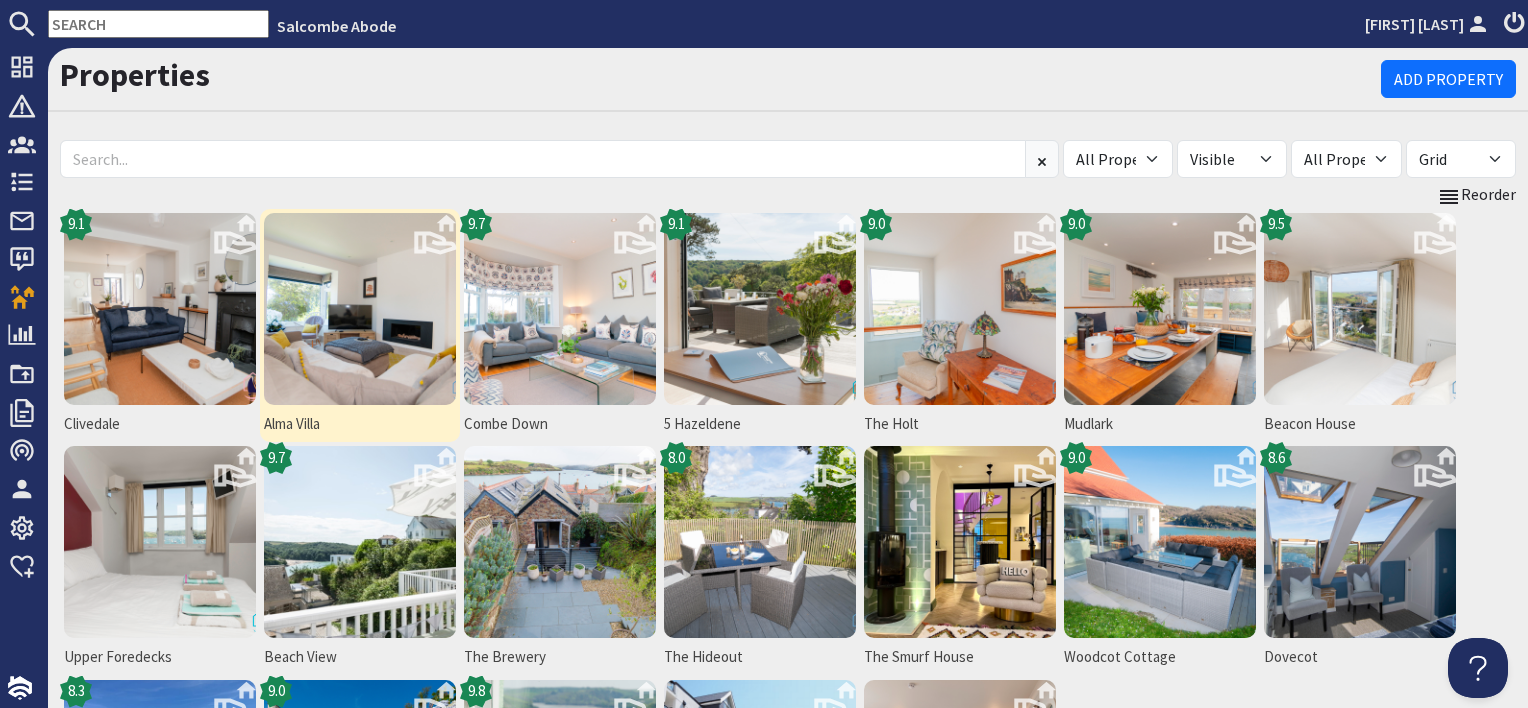 click at bounding box center (360, 309) 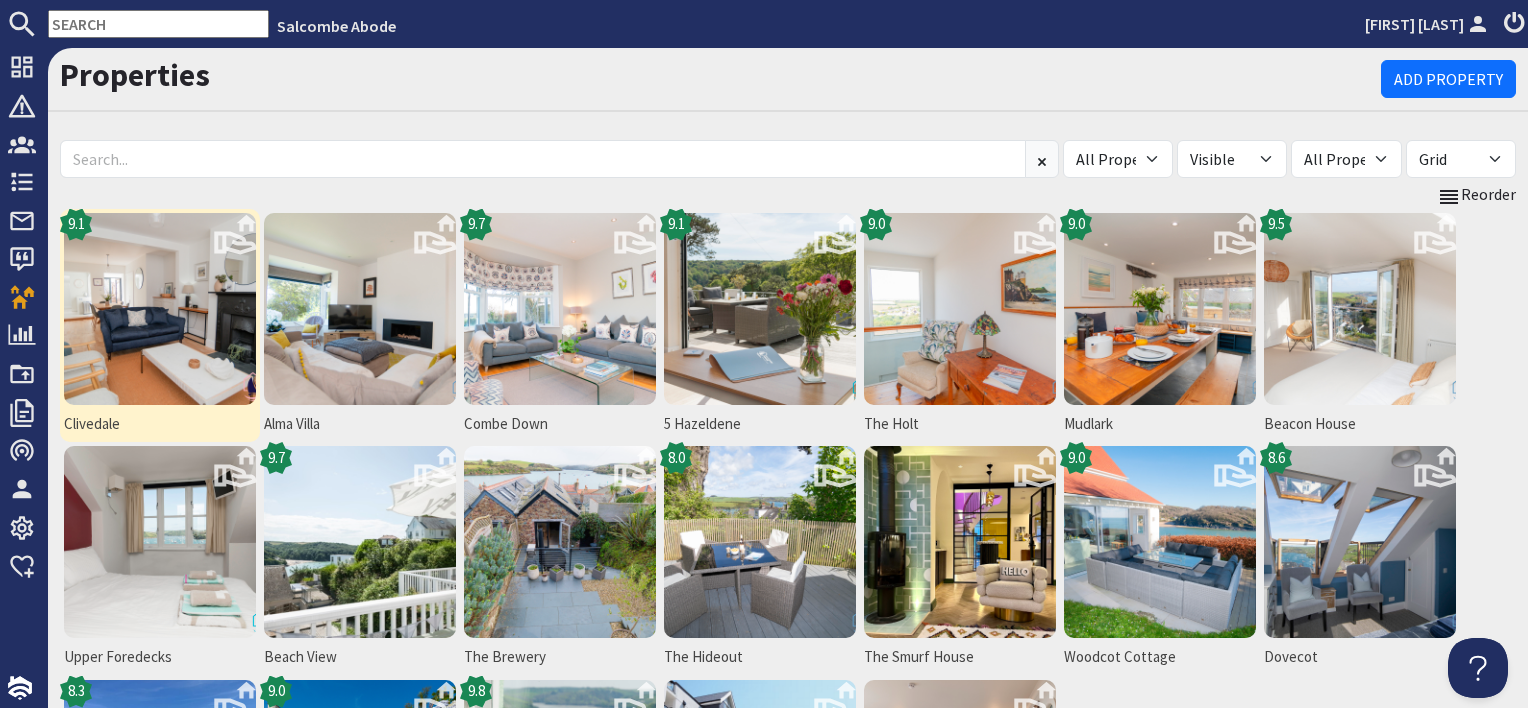 click at bounding box center (160, 309) 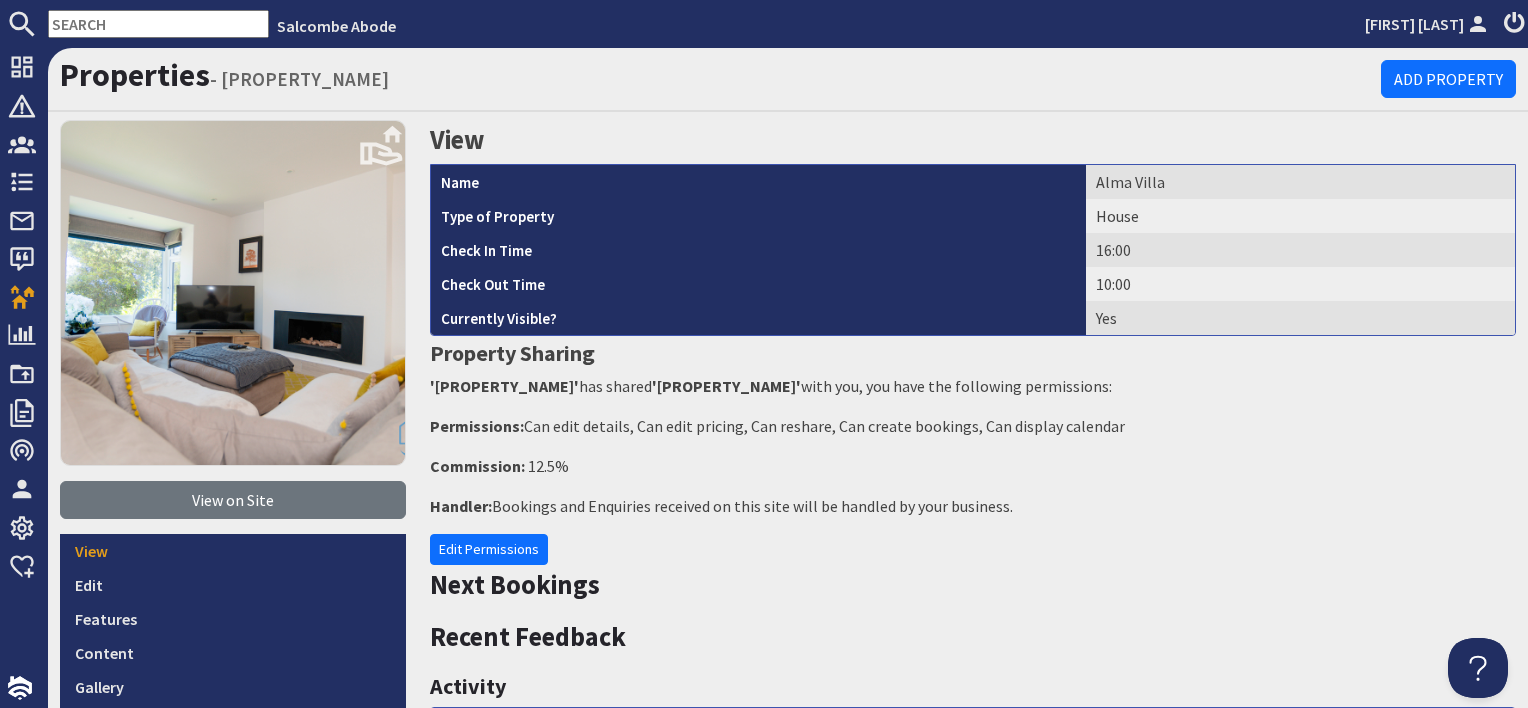 scroll, scrollTop: 0, scrollLeft: 0, axis: both 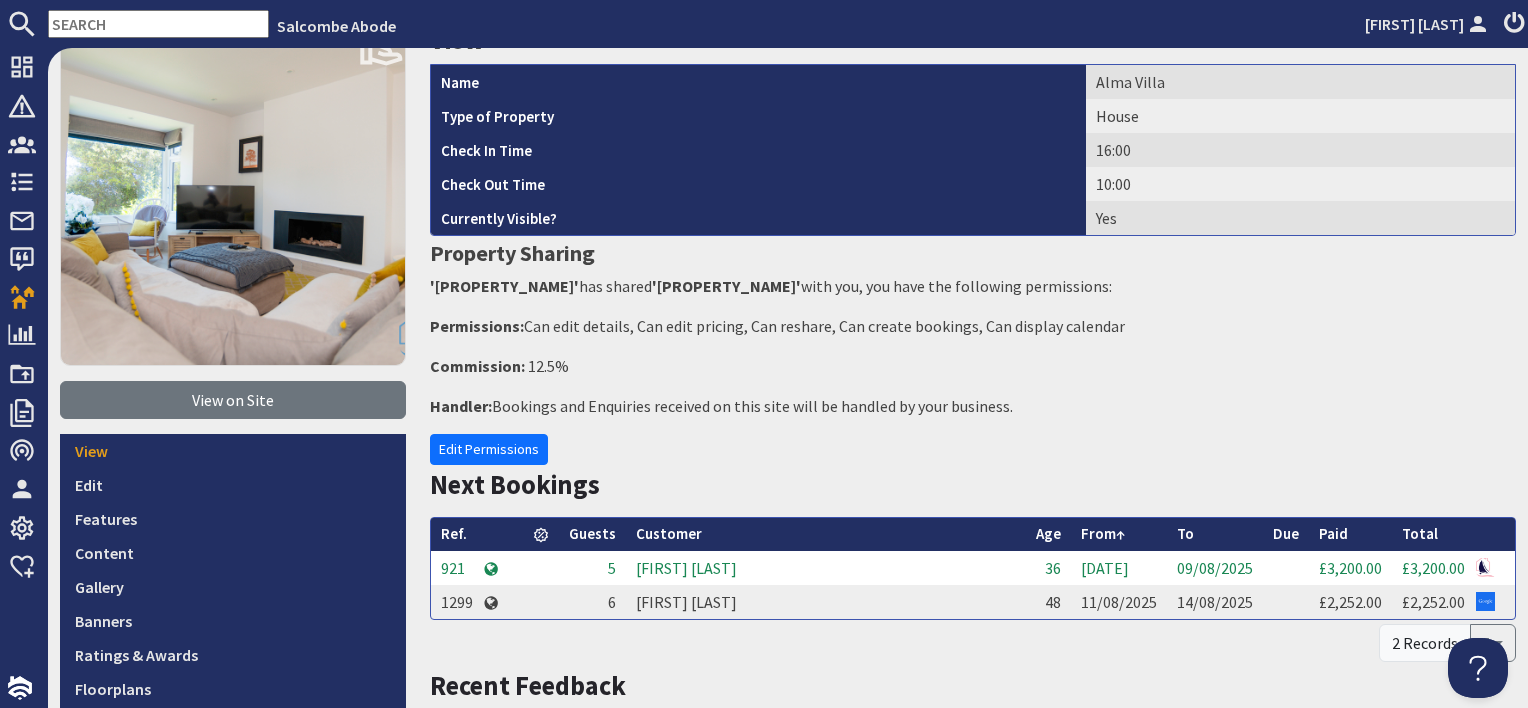 click on "Ian  Byrne" at bounding box center (826, 568) 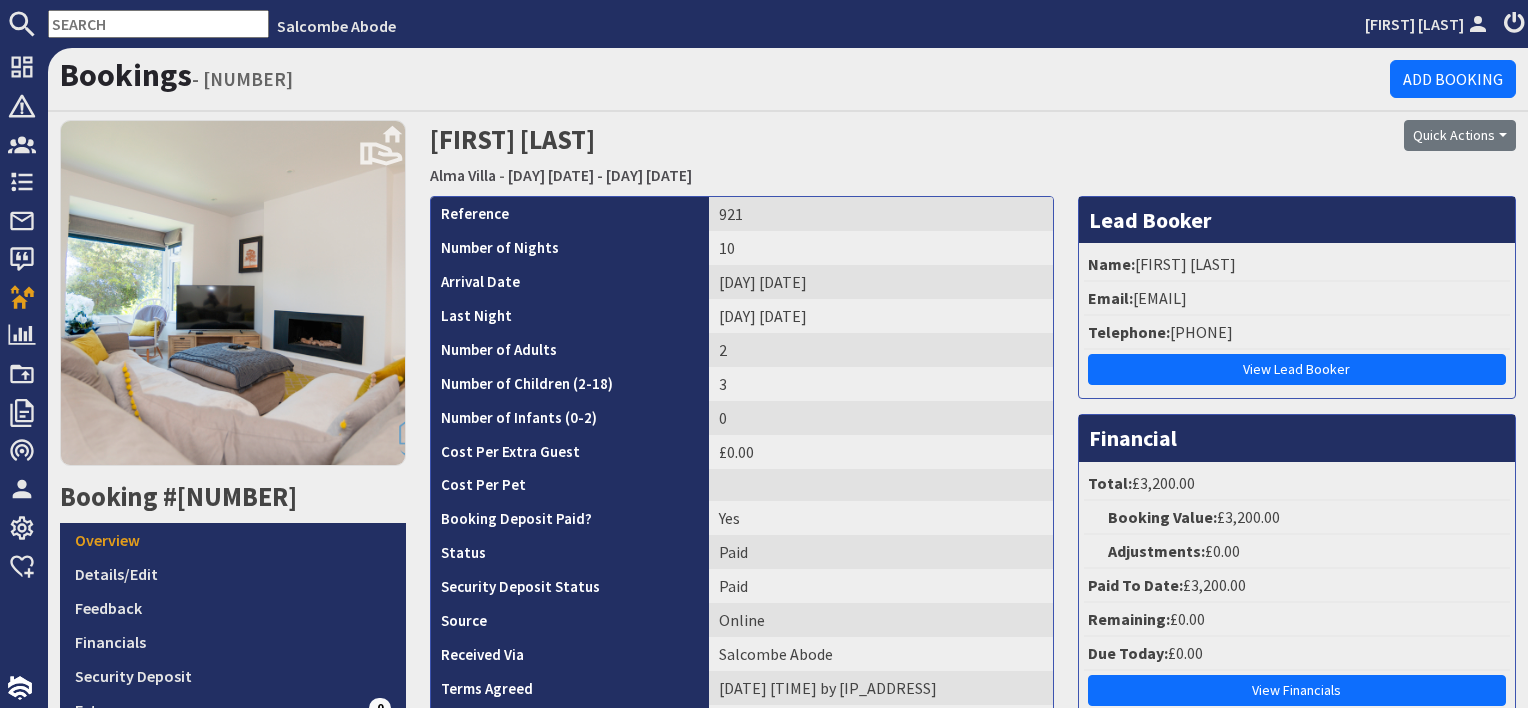 scroll, scrollTop: 0, scrollLeft: 0, axis: both 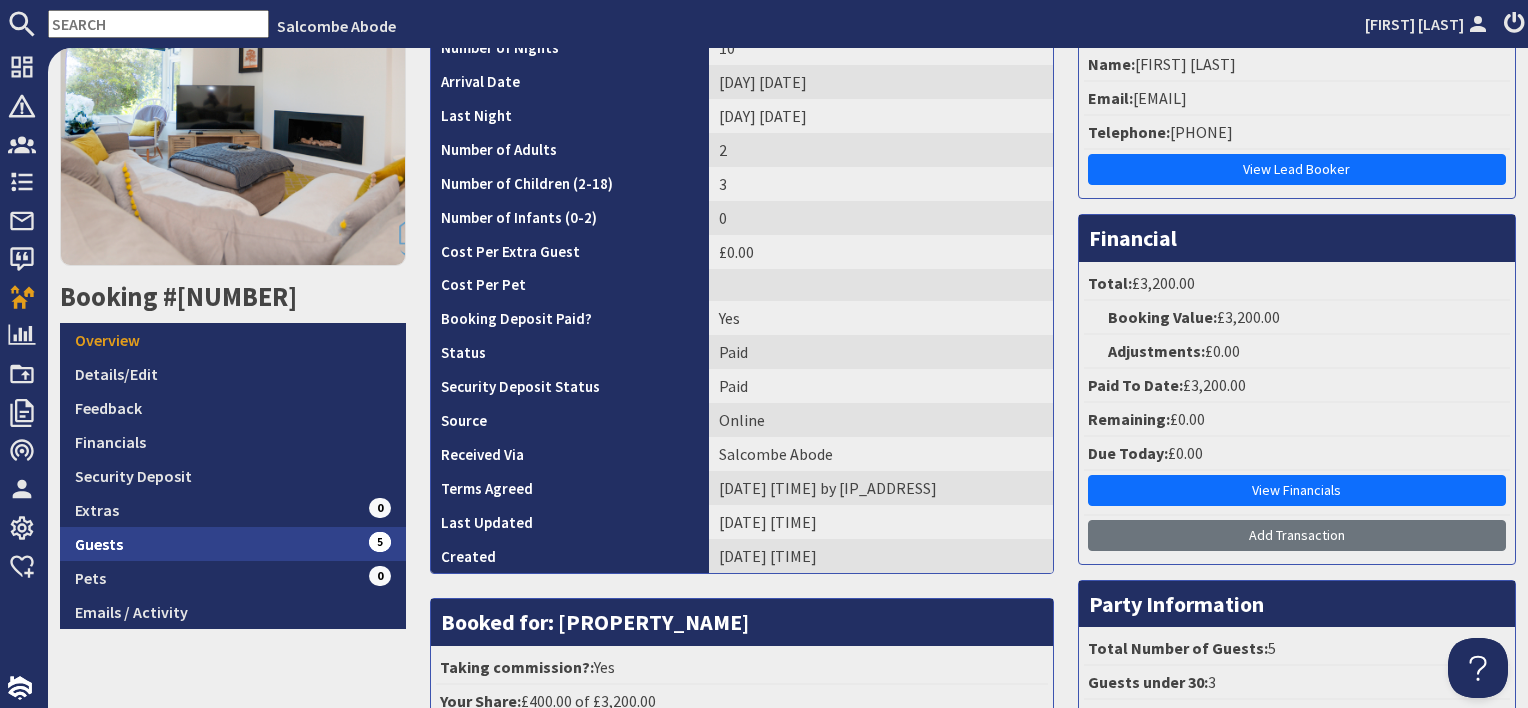 click on "Guests
5" at bounding box center (233, 544) 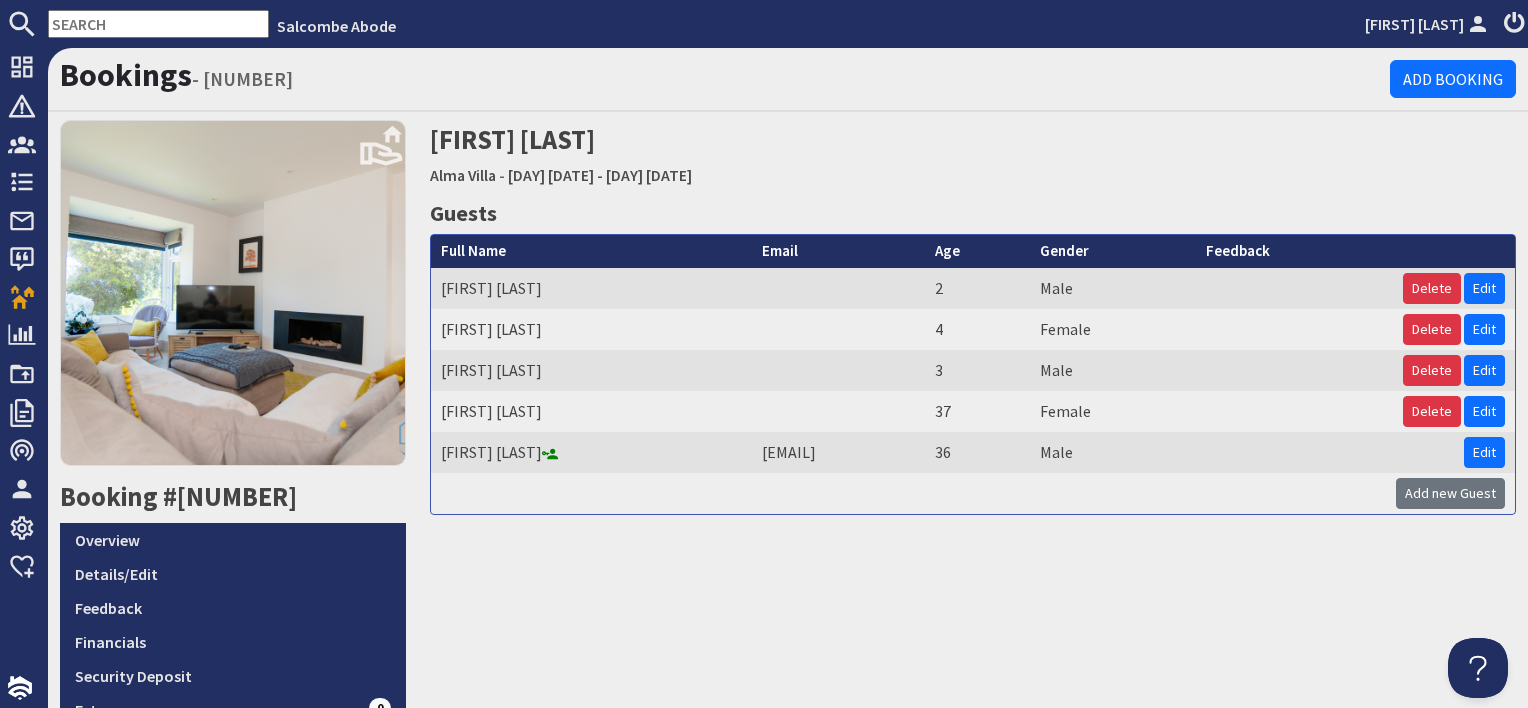 scroll, scrollTop: 0, scrollLeft: 0, axis: both 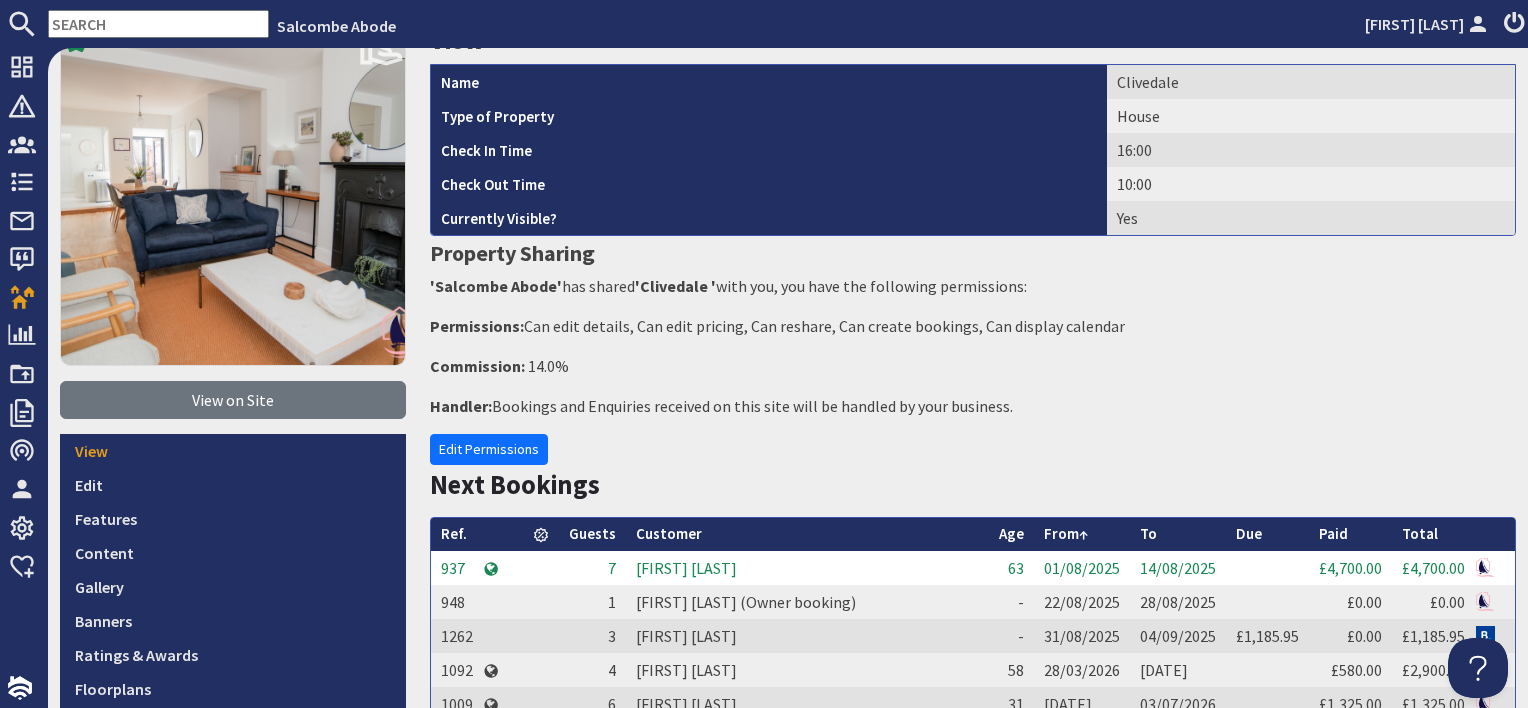 click on "[FIRST] [LAST]" at bounding box center [807, 568] 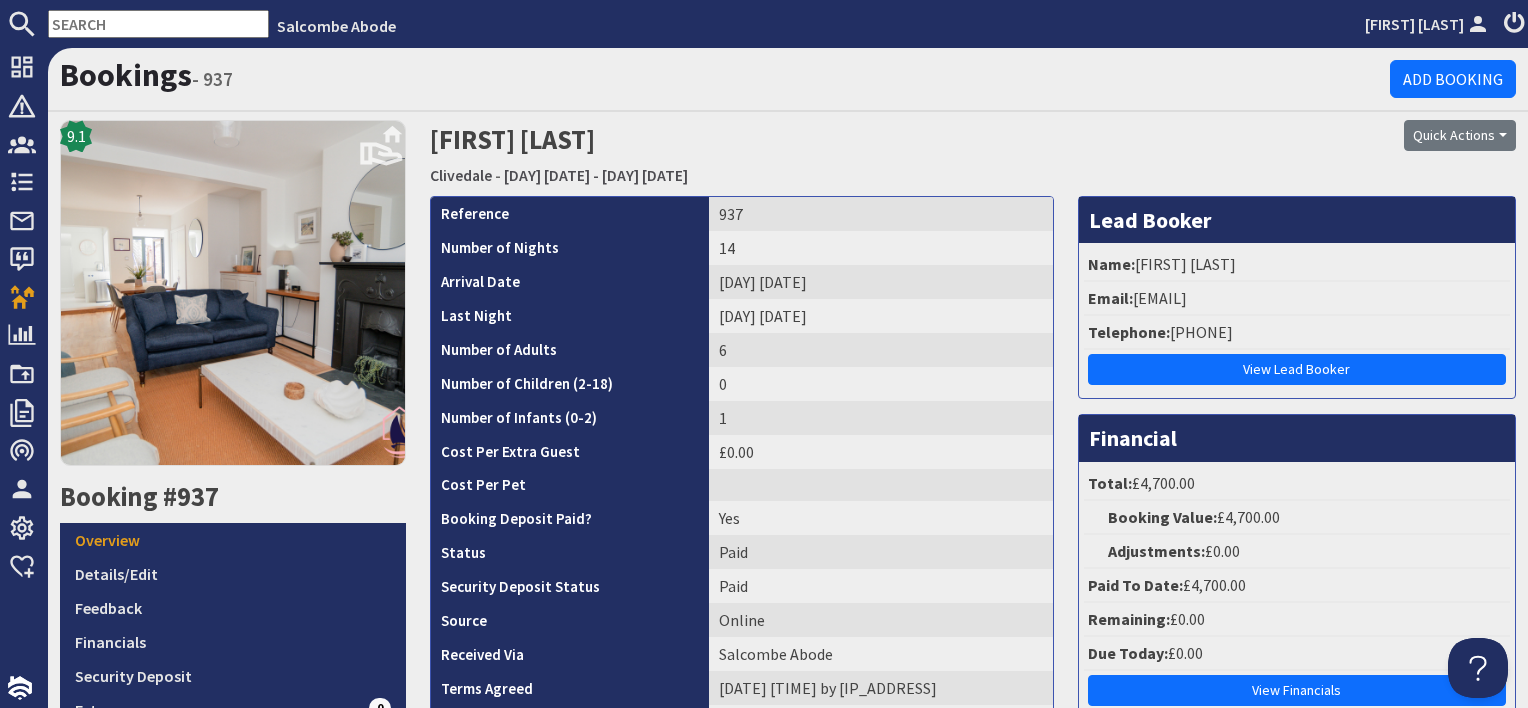 scroll, scrollTop: 0, scrollLeft: 0, axis: both 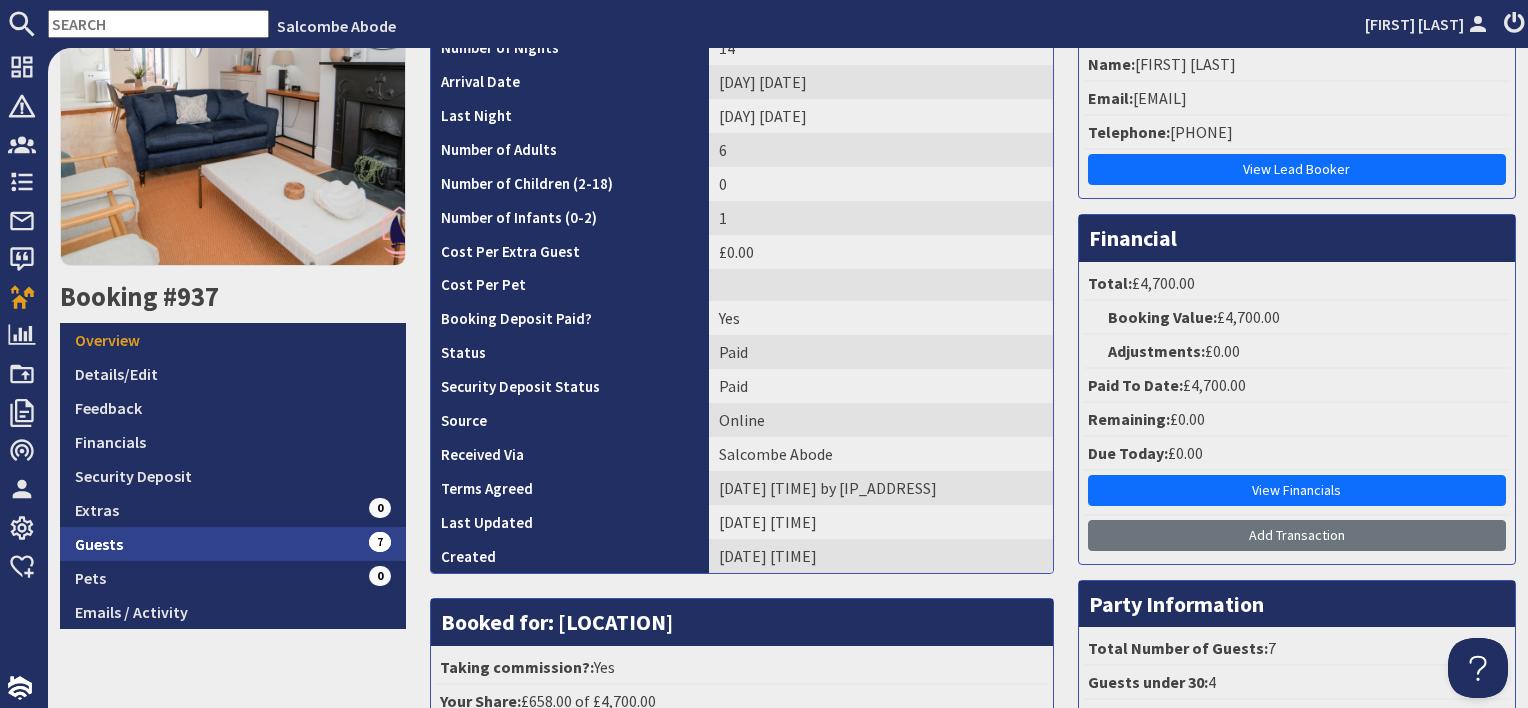 click on "Guests
7" at bounding box center [233, 544] 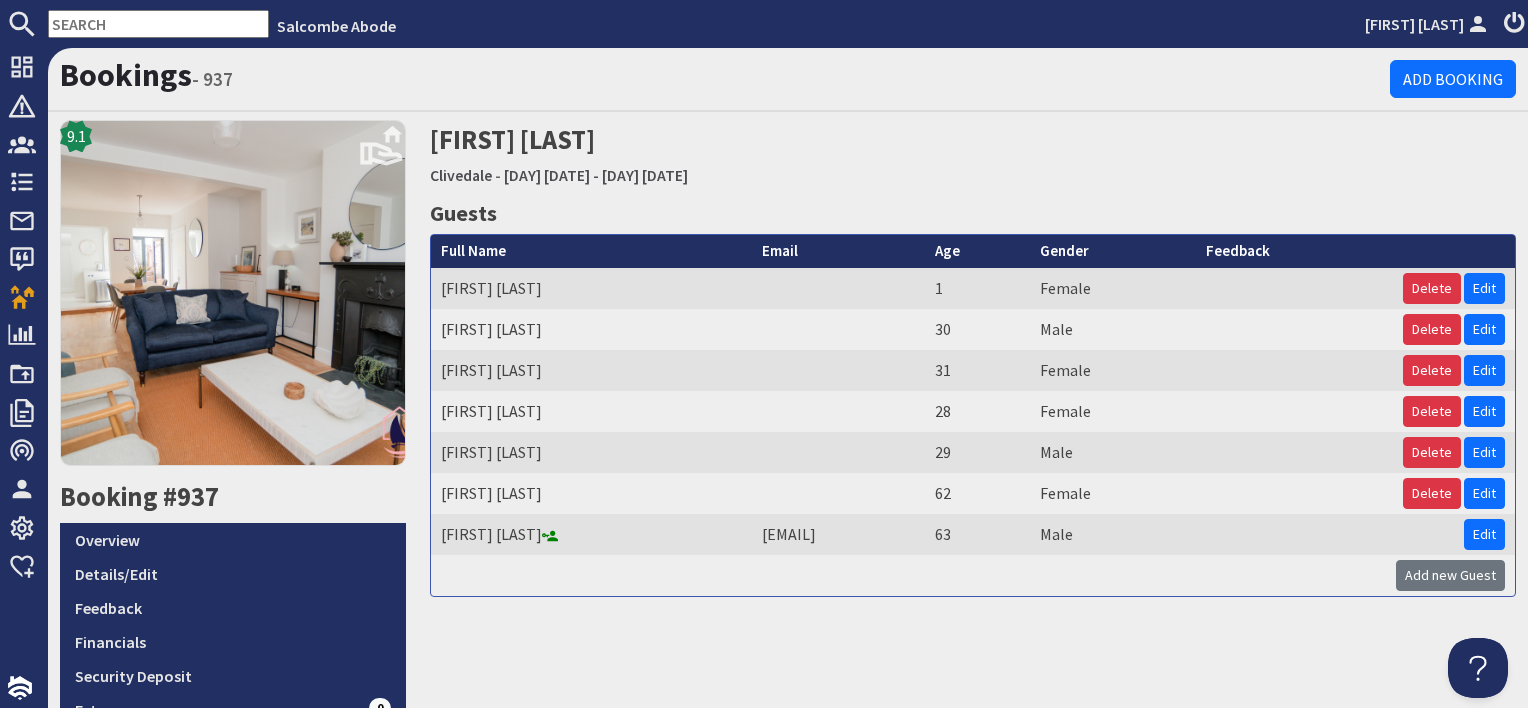 scroll, scrollTop: 0, scrollLeft: 0, axis: both 